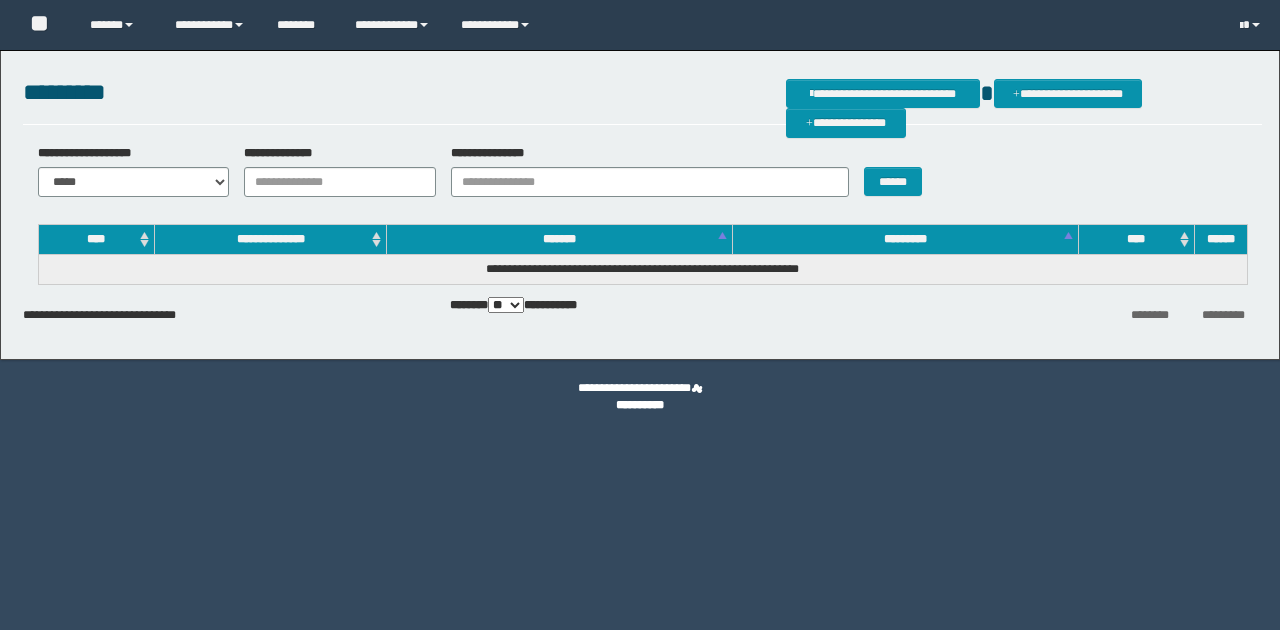 scroll, scrollTop: 0, scrollLeft: 0, axis: both 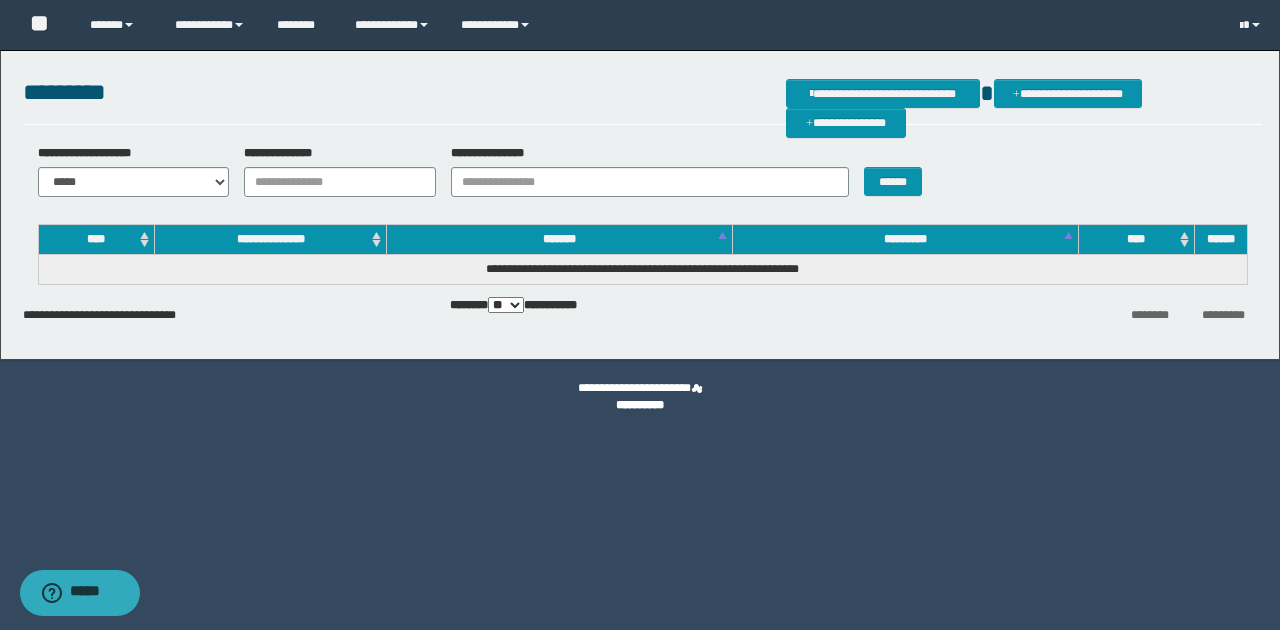 click on "**********" at bounding box center (340, 182) 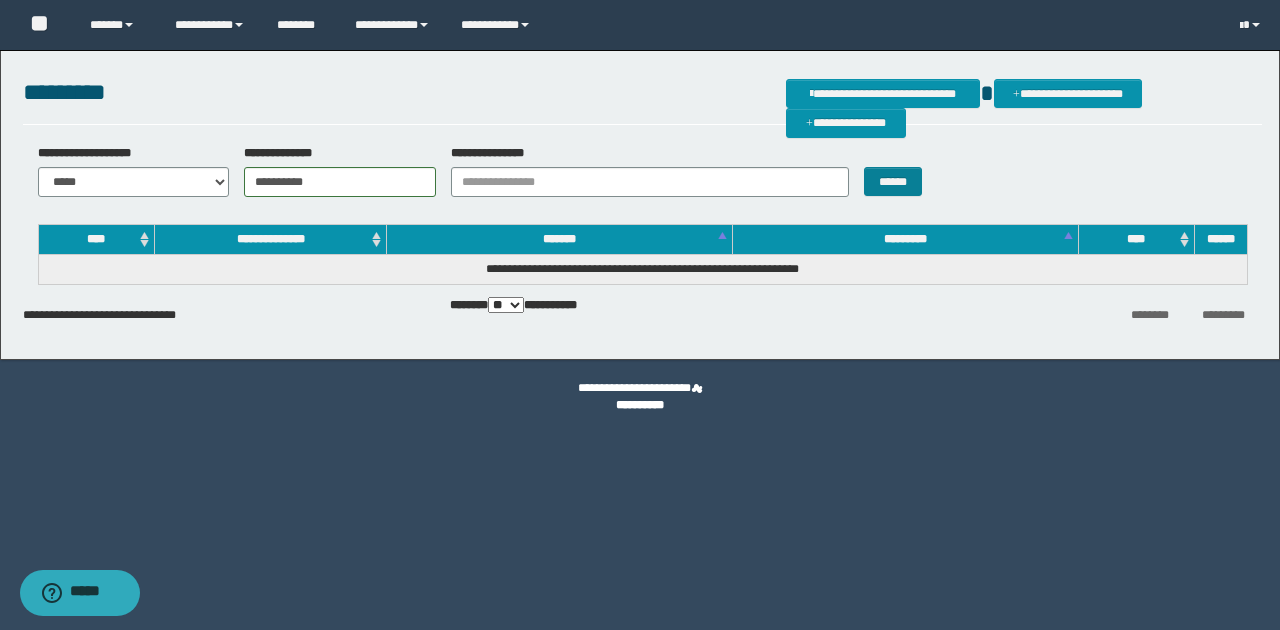 type on "**********" 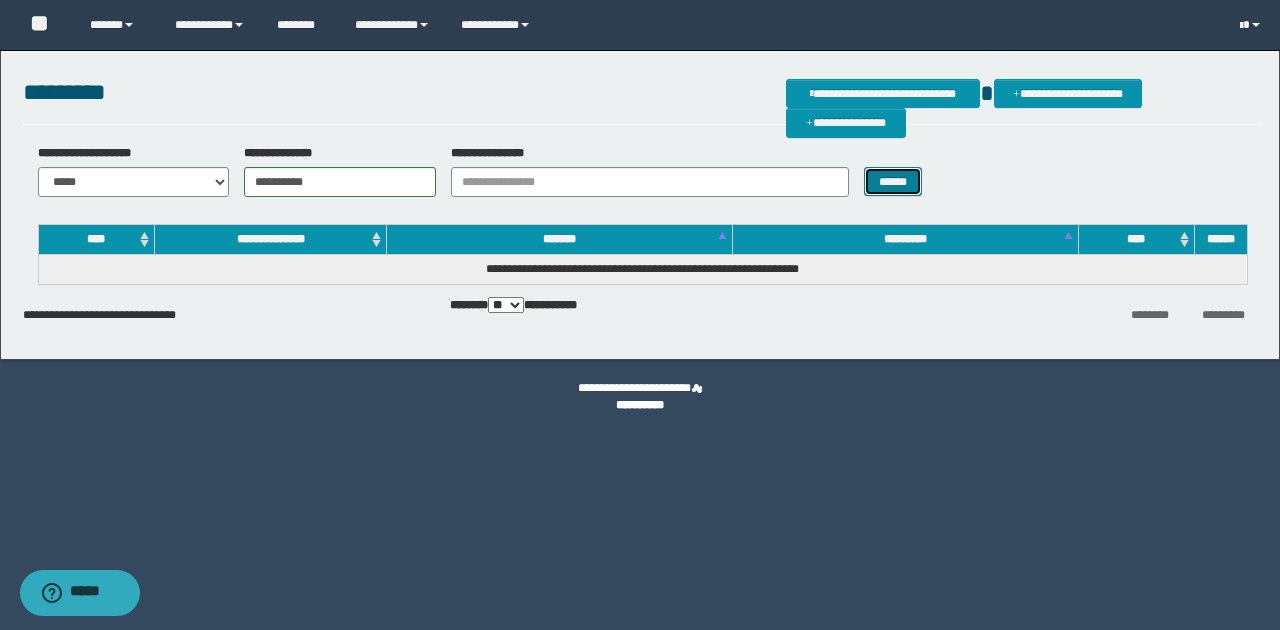 click on "******" at bounding box center [893, 181] 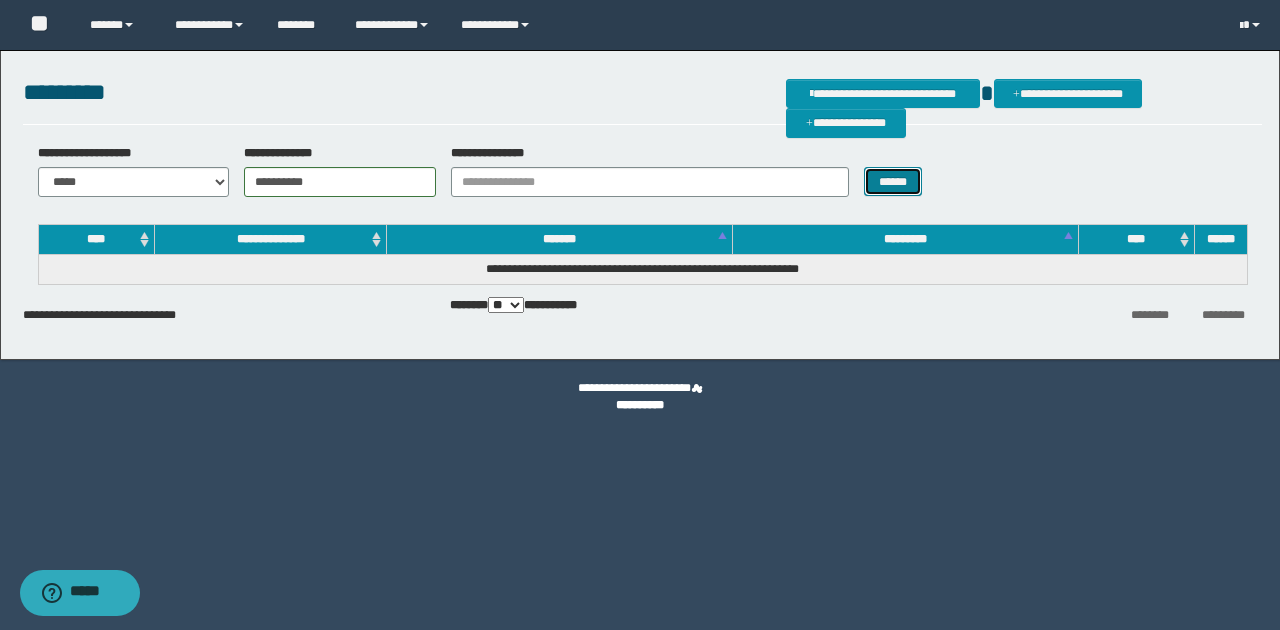 click on "******" at bounding box center (893, 181) 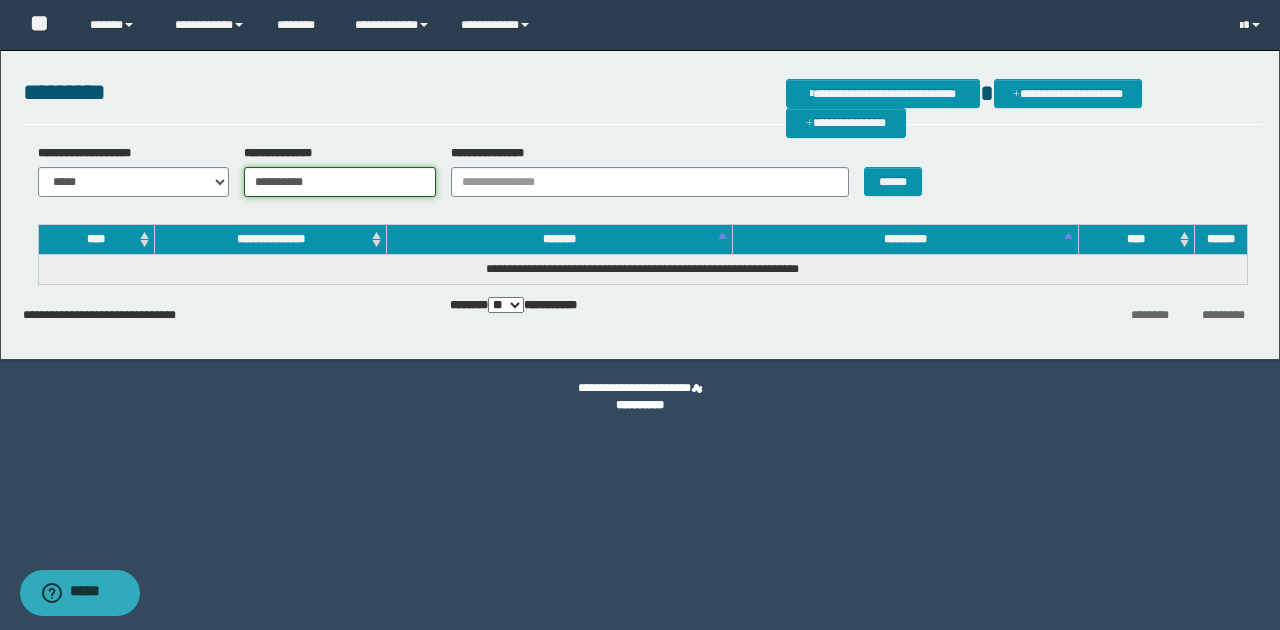 click on "**********" at bounding box center [340, 182] 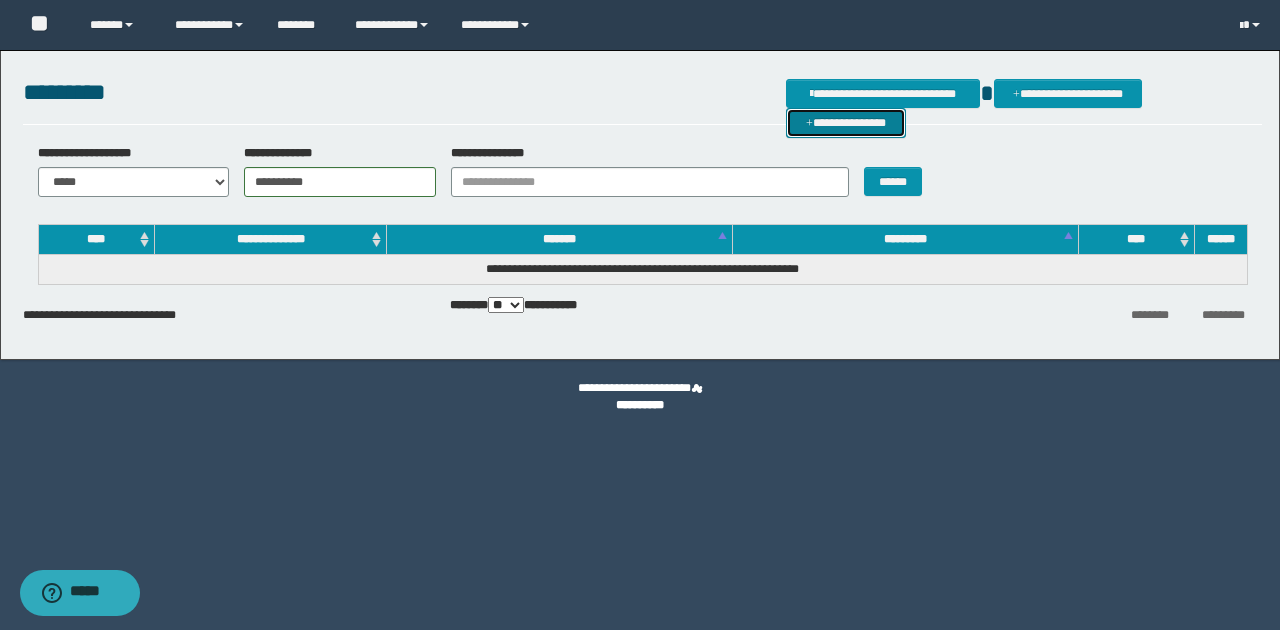 click on "**********" at bounding box center (846, 122) 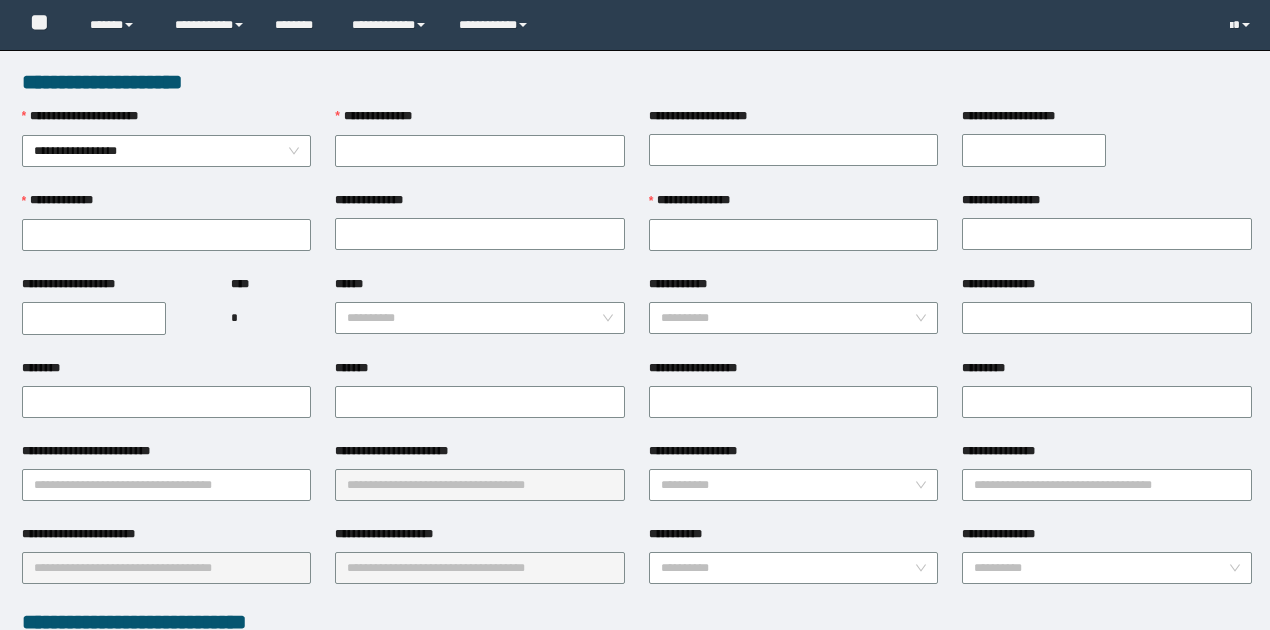 scroll, scrollTop: 0, scrollLeft: 0, axis: both 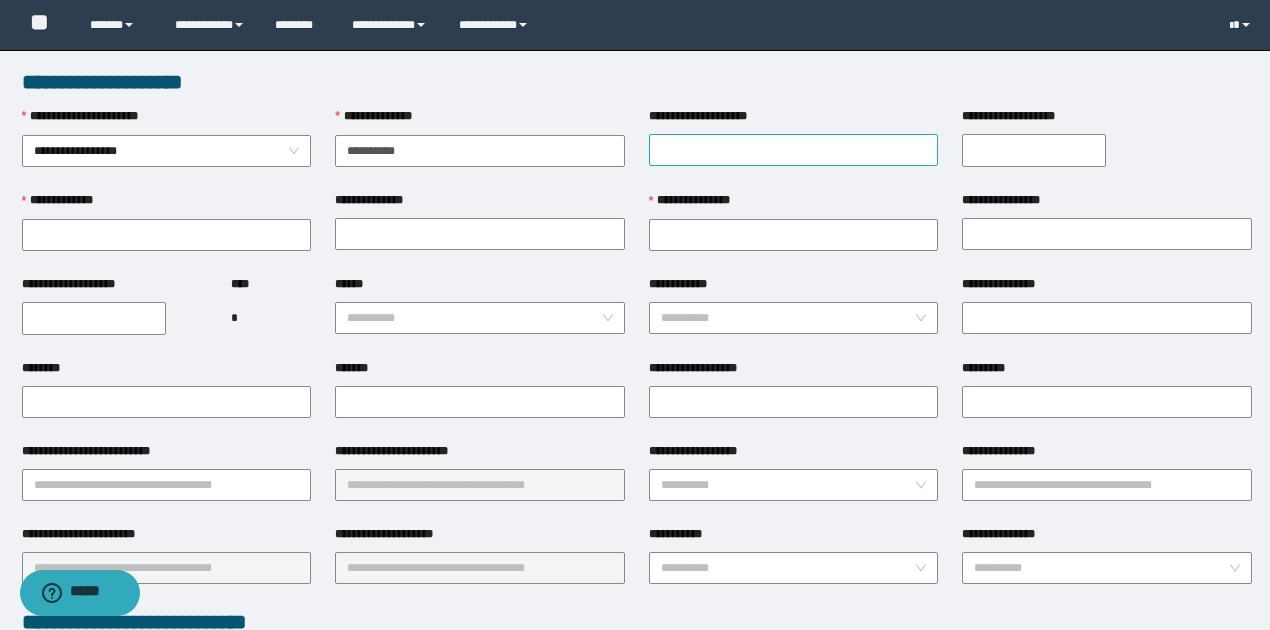 type on "**********" 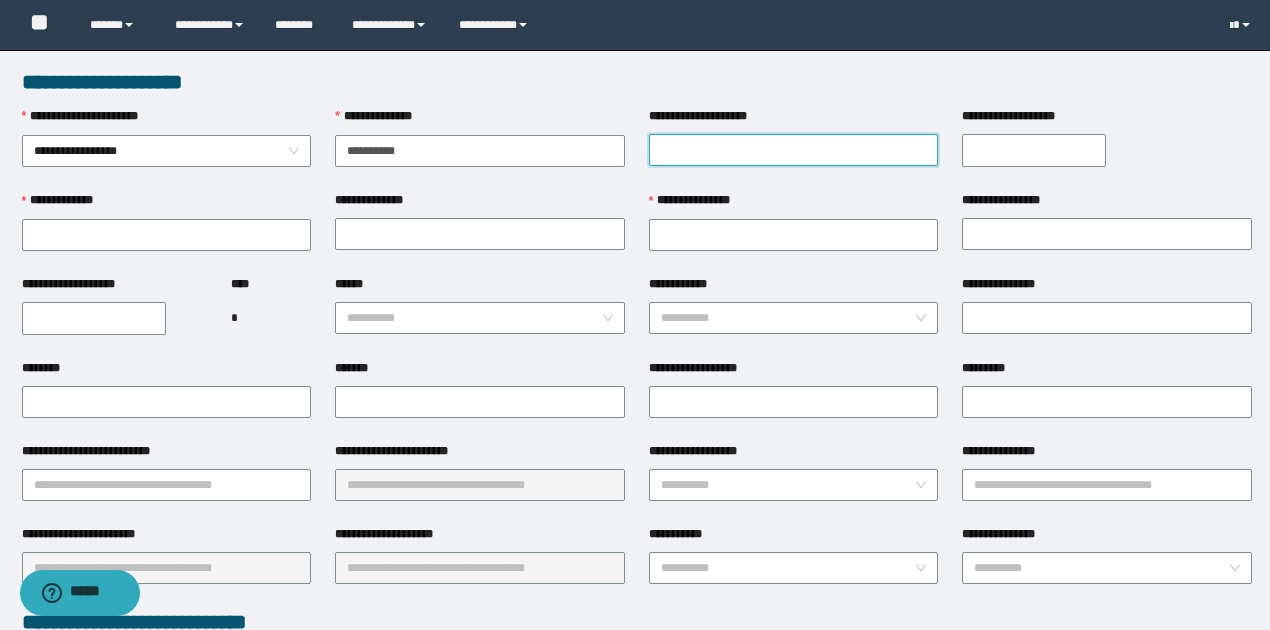click on "**********" at bounding box center [794, 150] 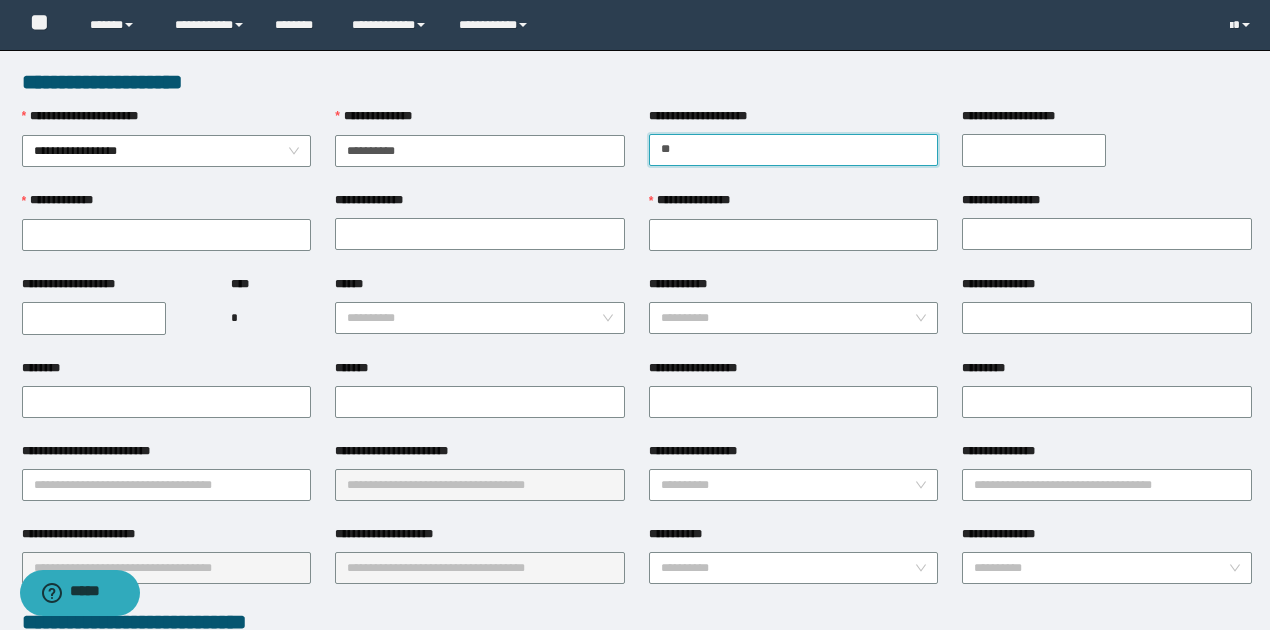 type on "**********" 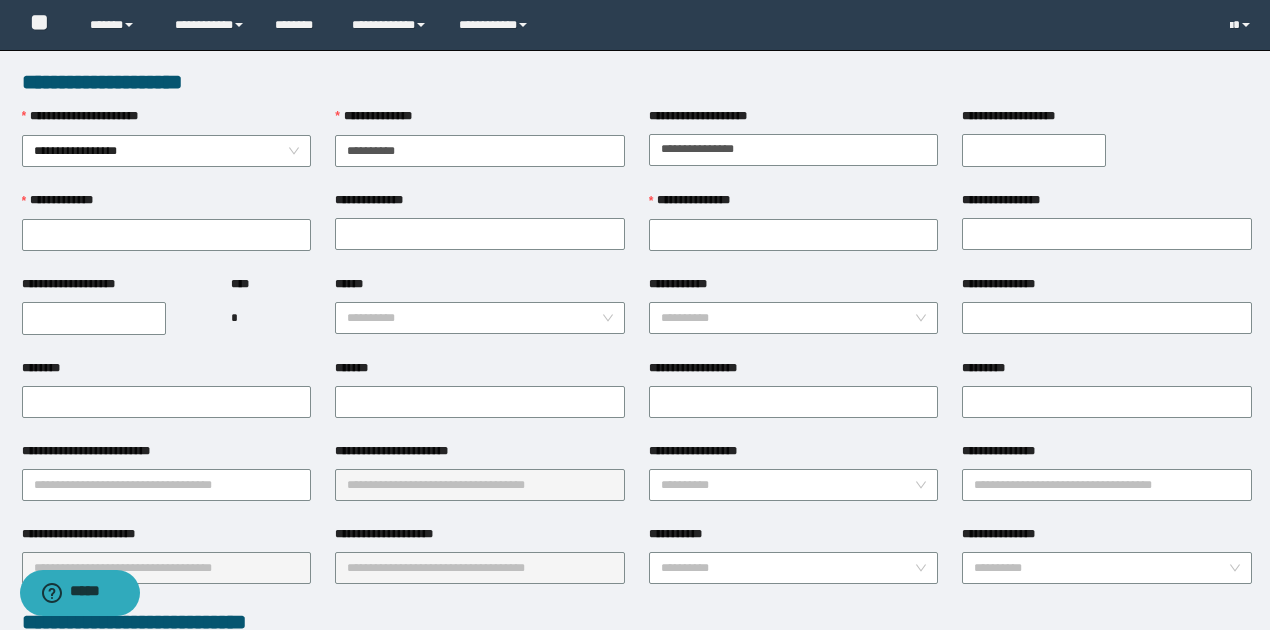 click on "**********" at bounding box center (1034, 150) 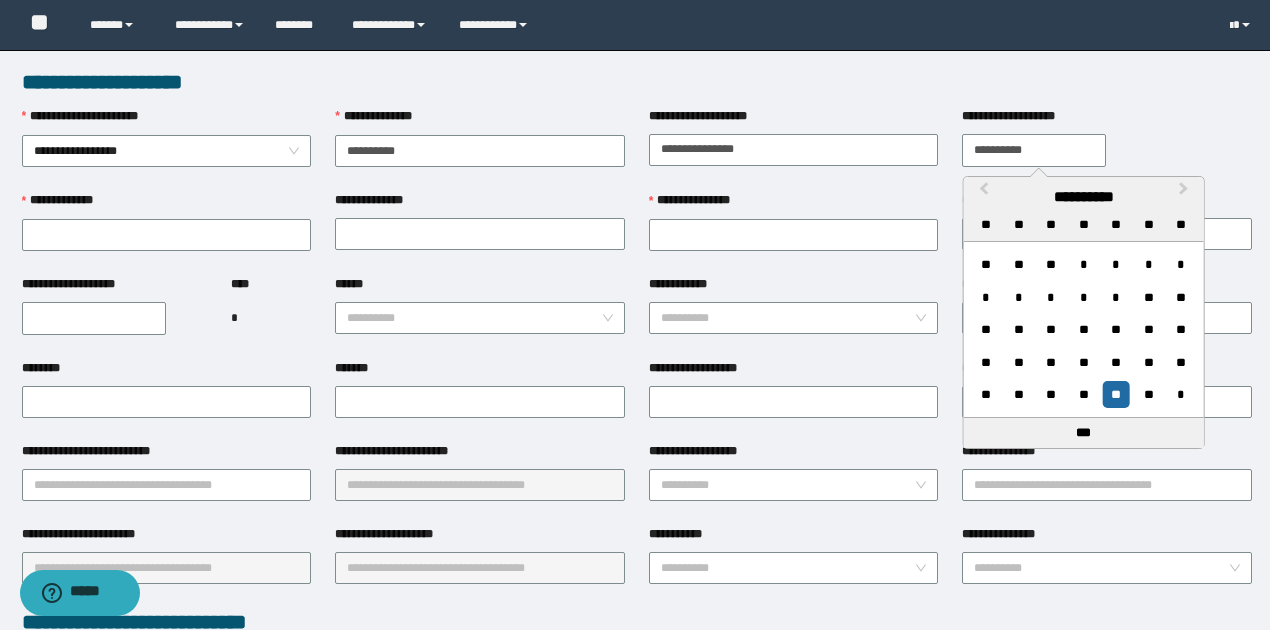 type on "**********" 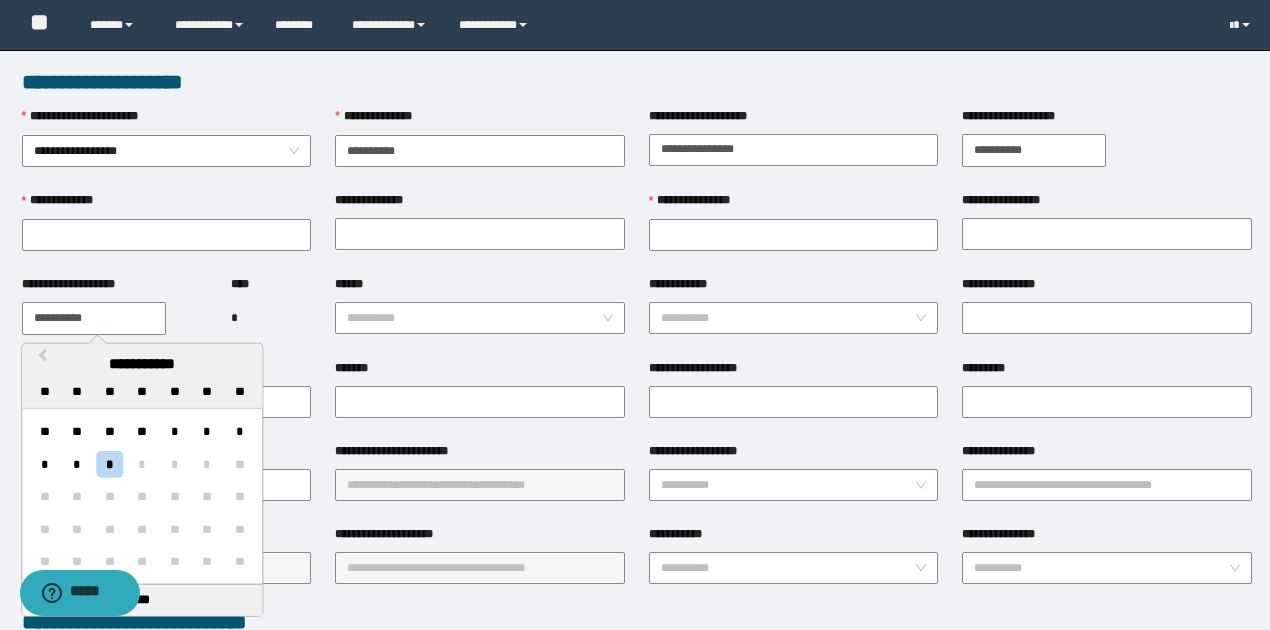 click on "**********" at bounding box center [94, 318] 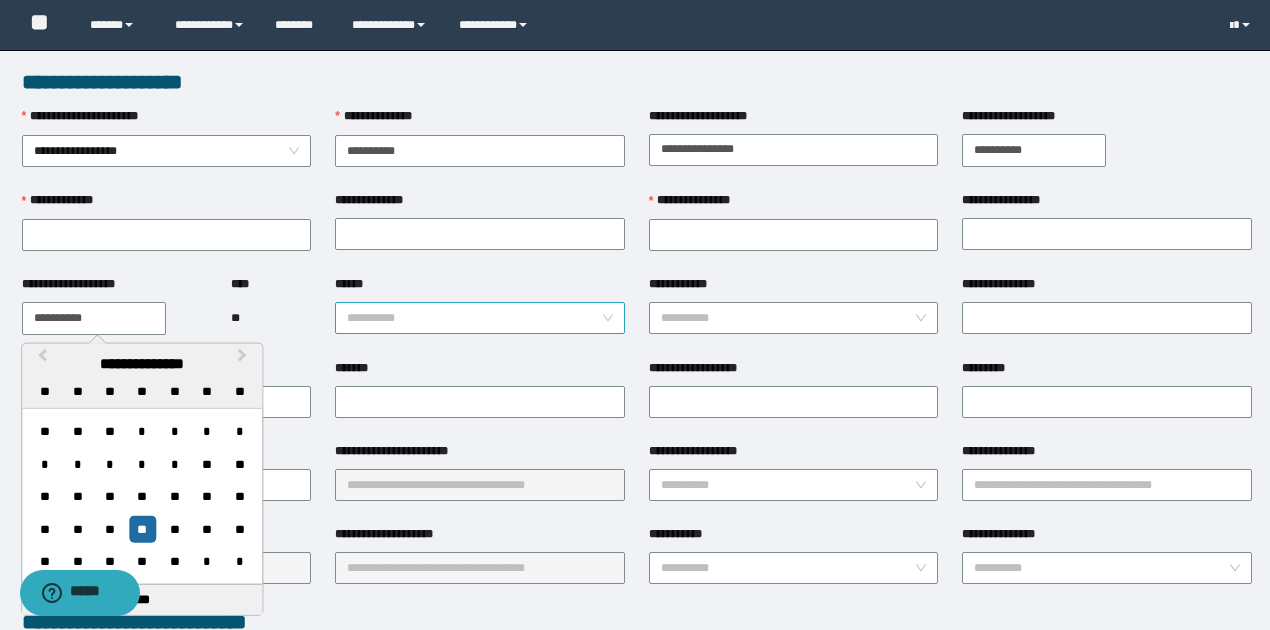 type on "**********" 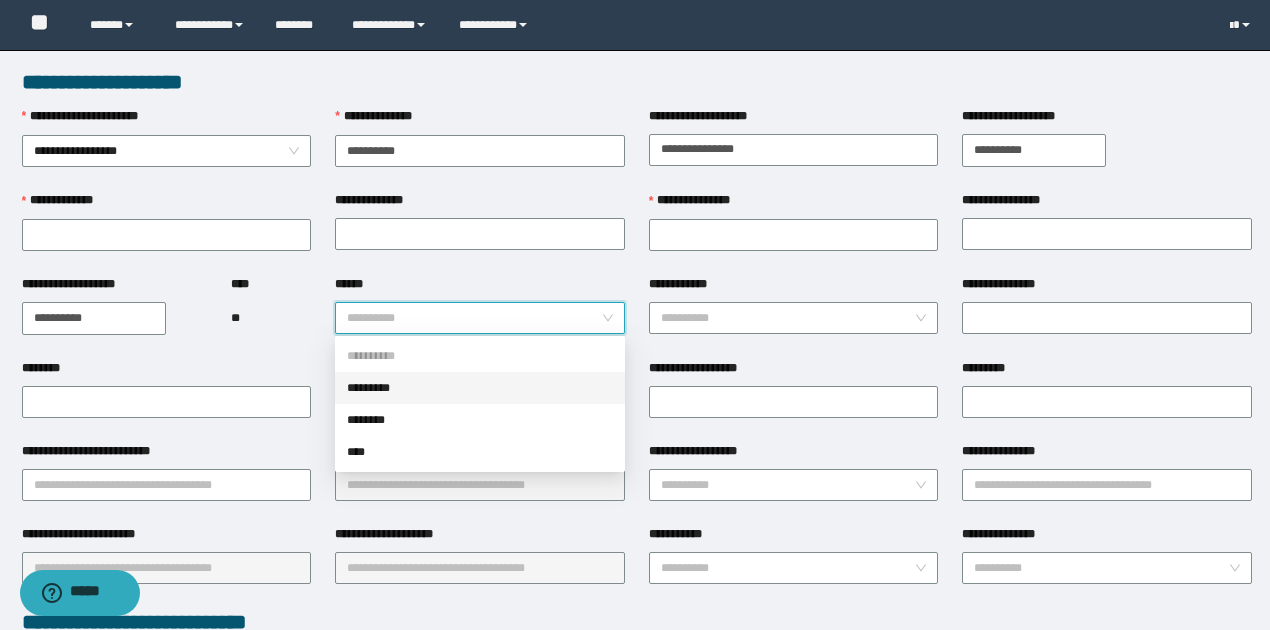 click on "******" at bounding box center [474, 318] 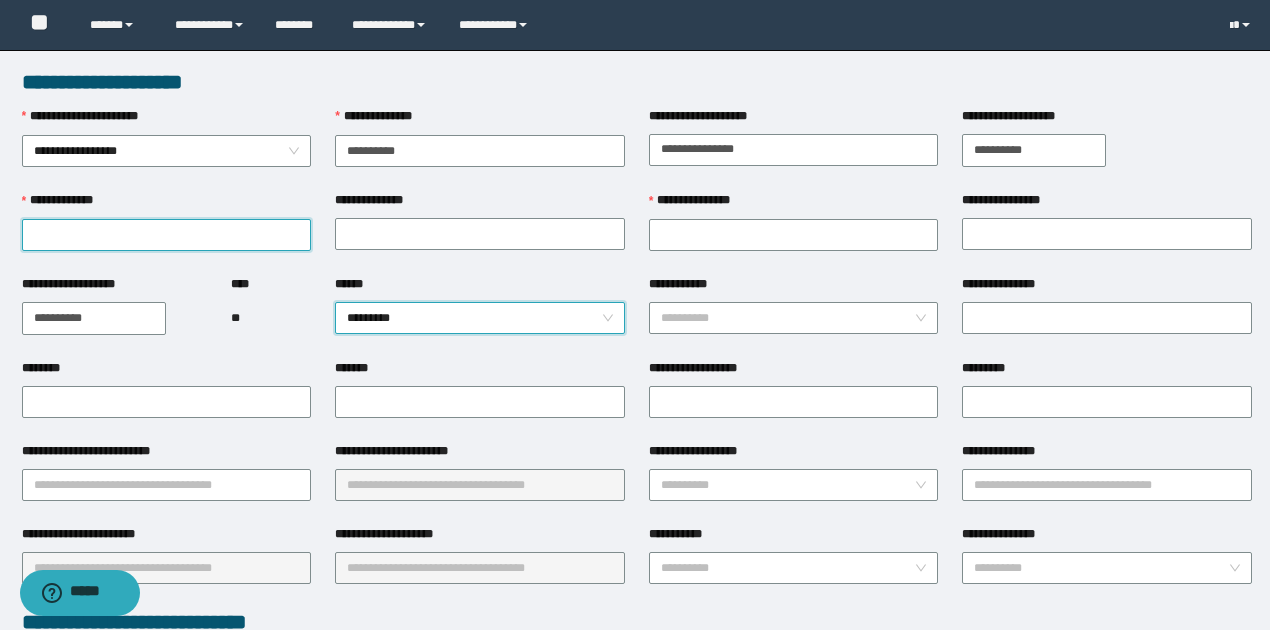 click on "**********" at bounding box center [167, 235] 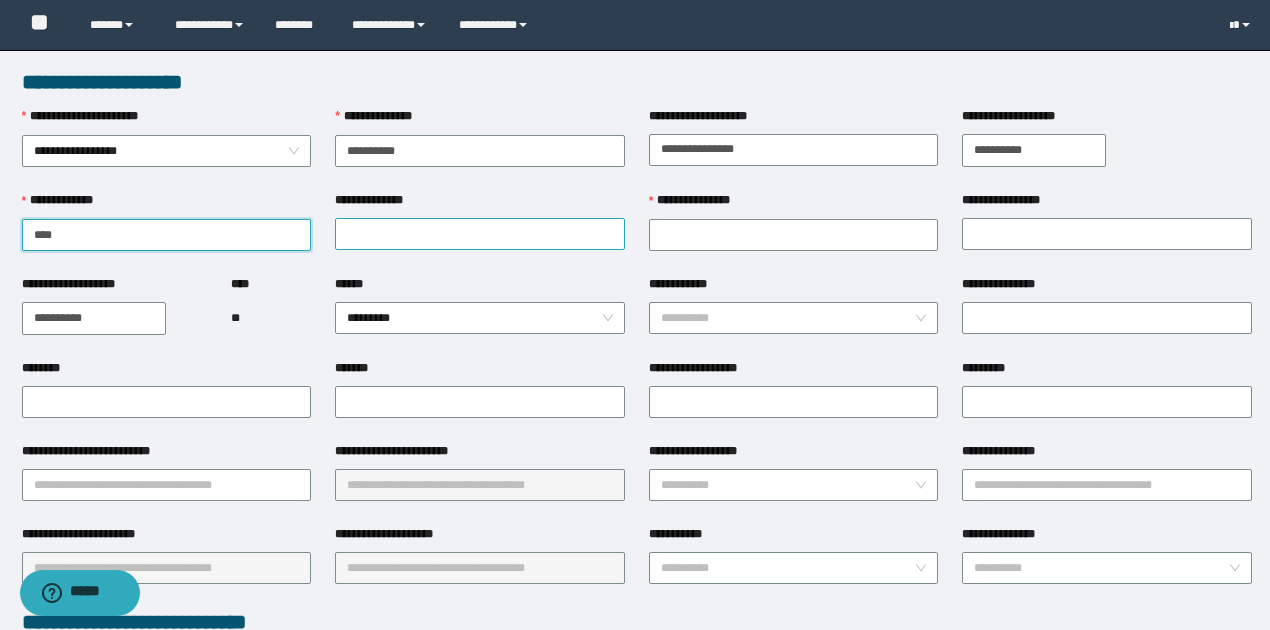 type on "****" 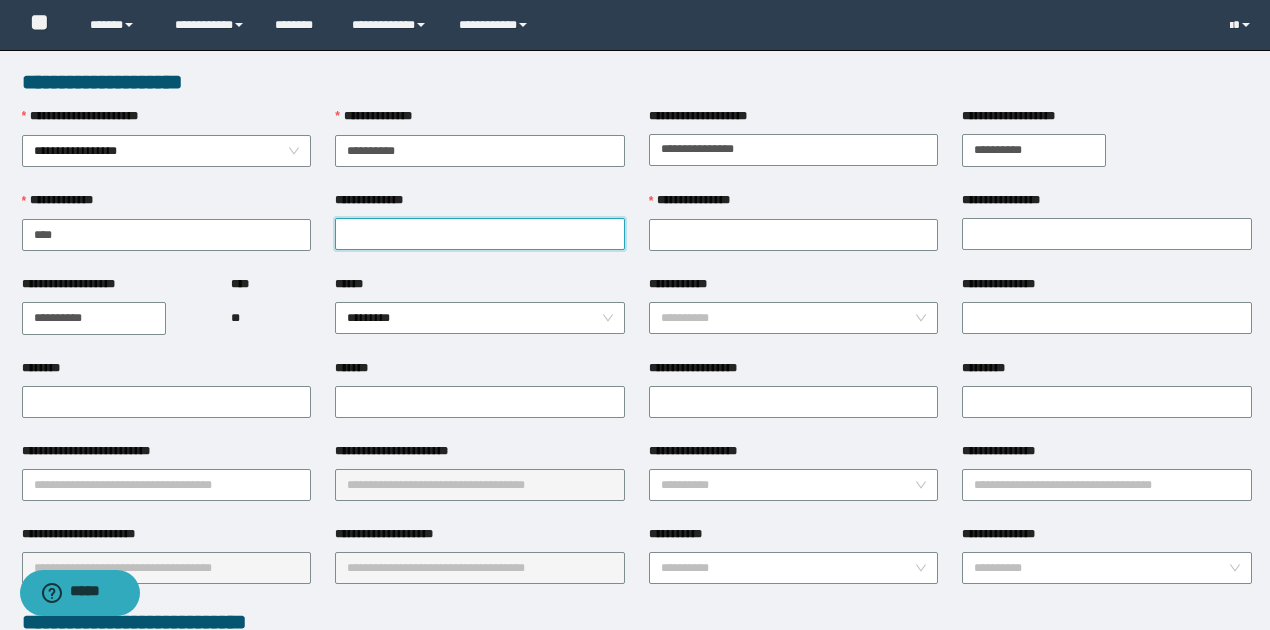 drag, startPoint x: 368, startPoint y: 238, endPoint x: 338, endPoint y: 186, distance: 60.033325 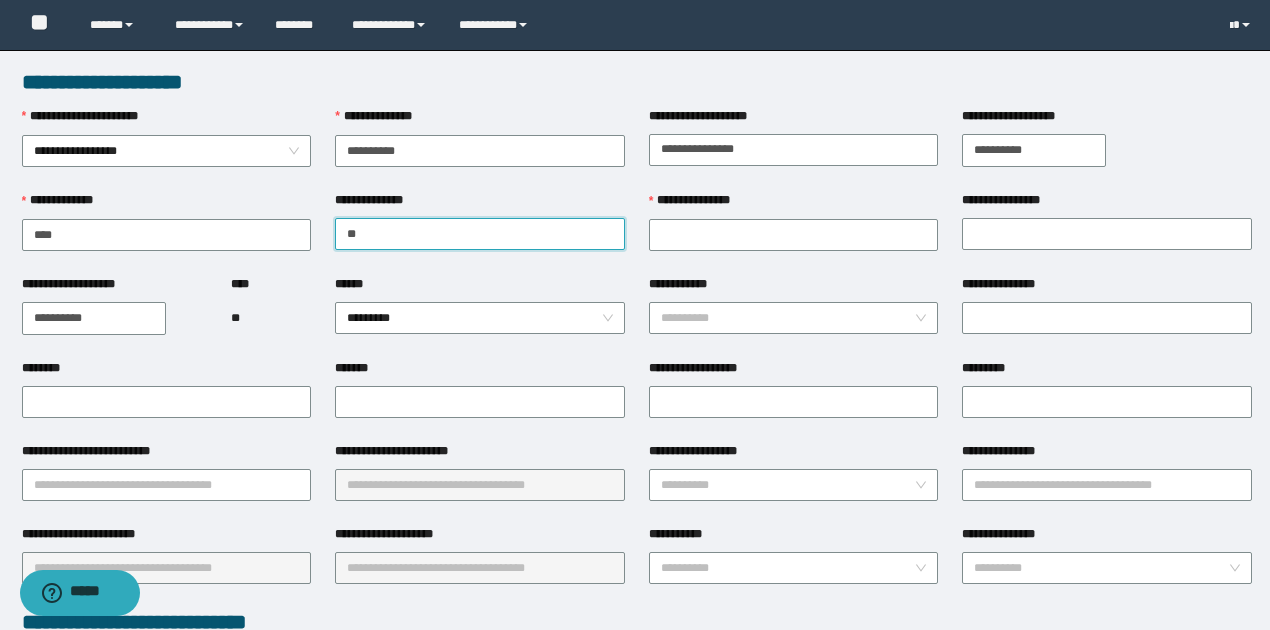 type on "*****" 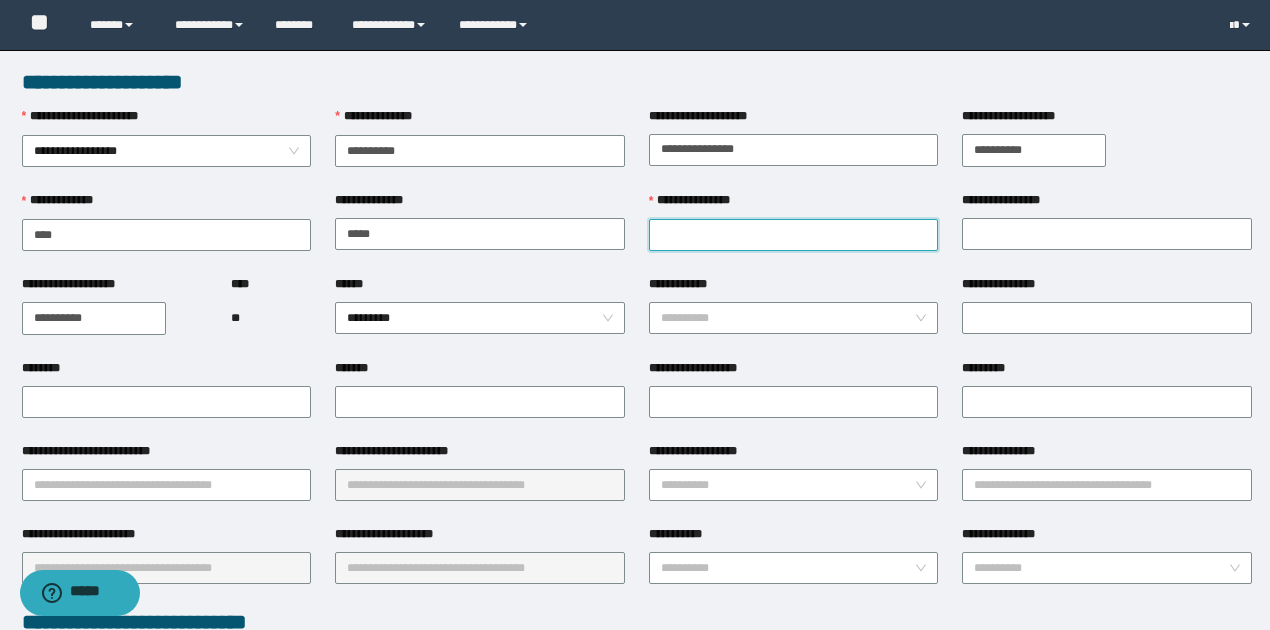 click on "**********" at bounding box center [794, 235] 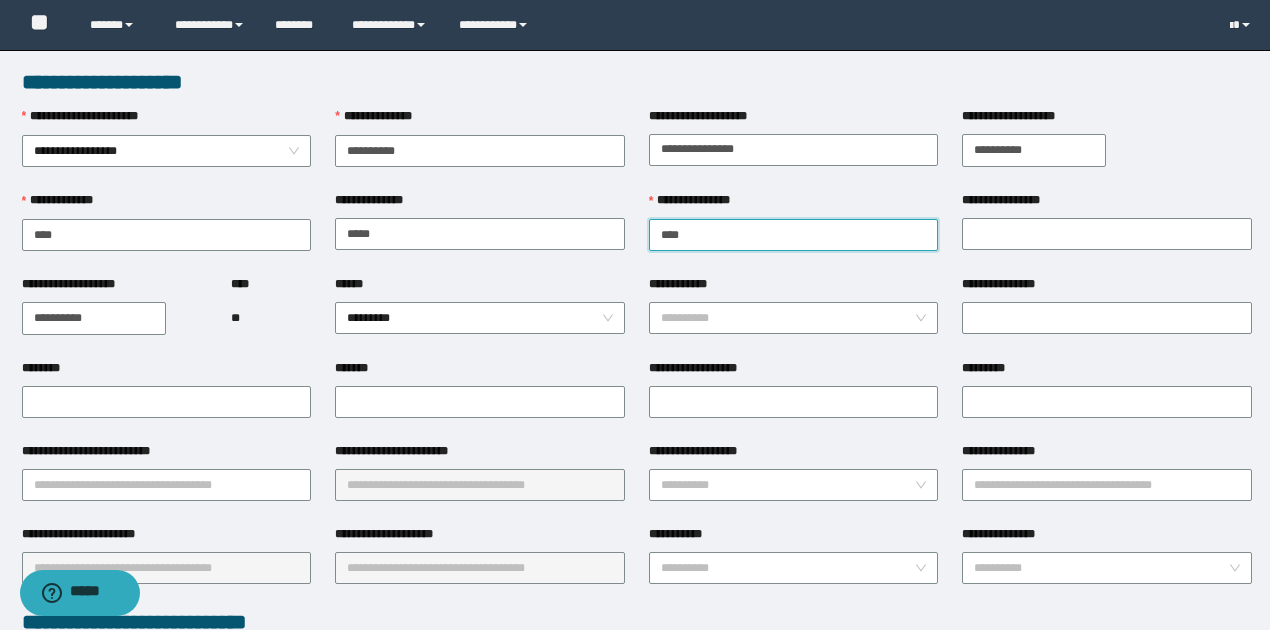 type on "******" 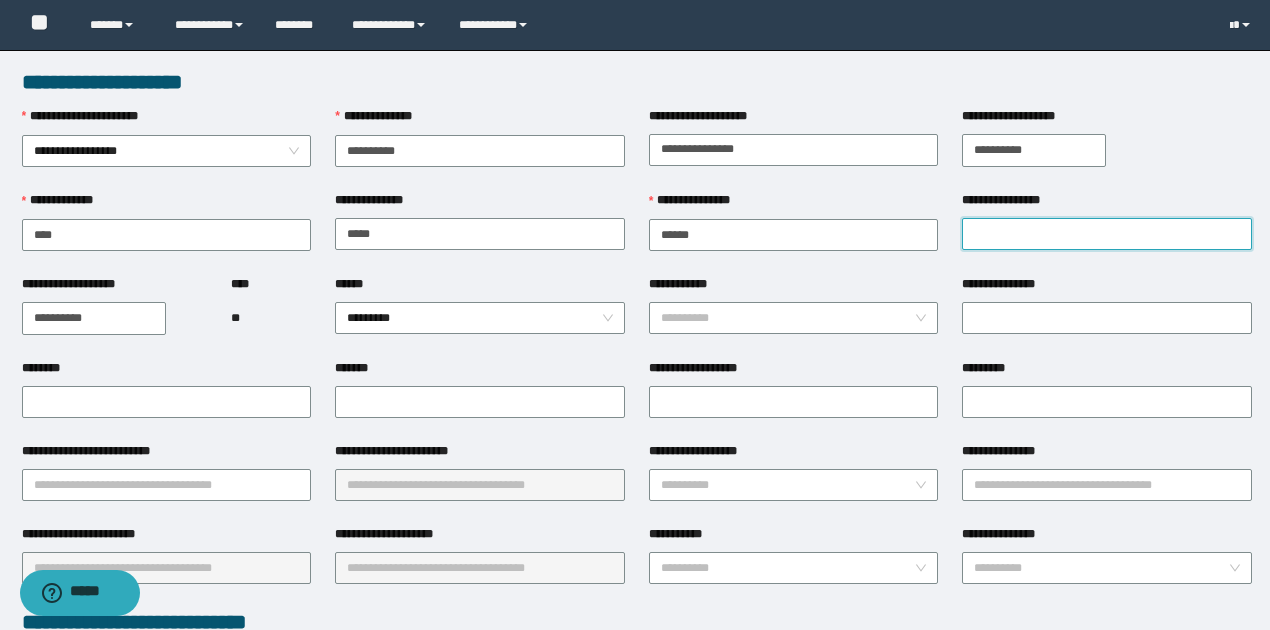 click on "**********" at bounding box center (1107, 234) 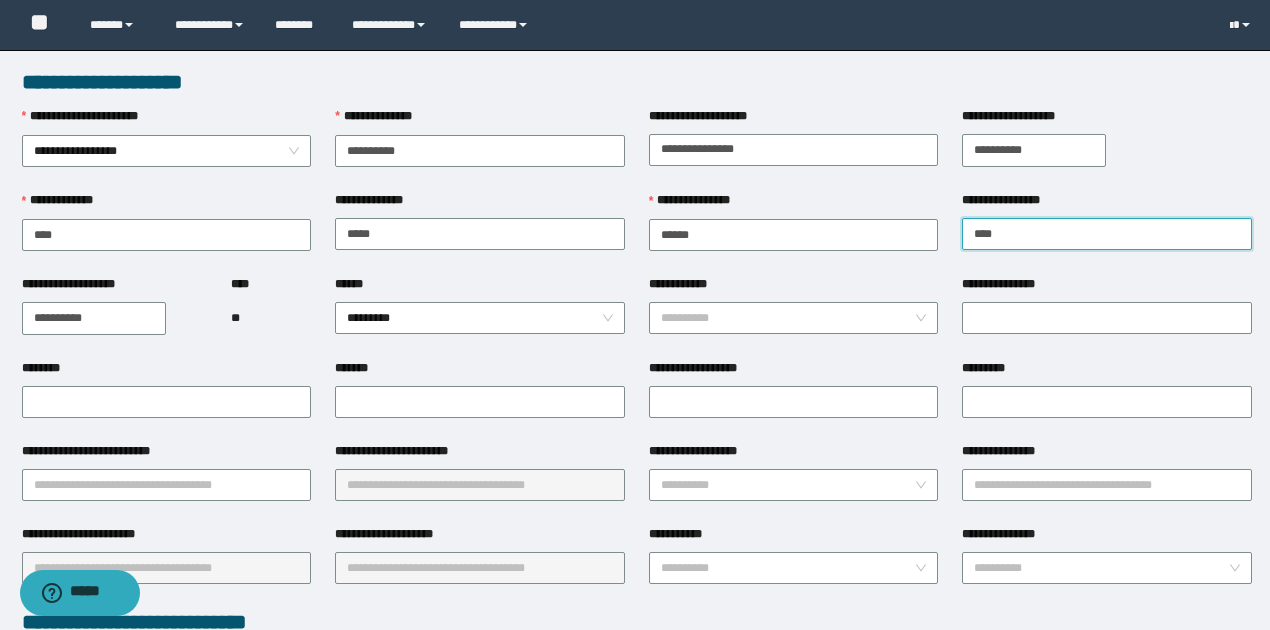 type on "*******" 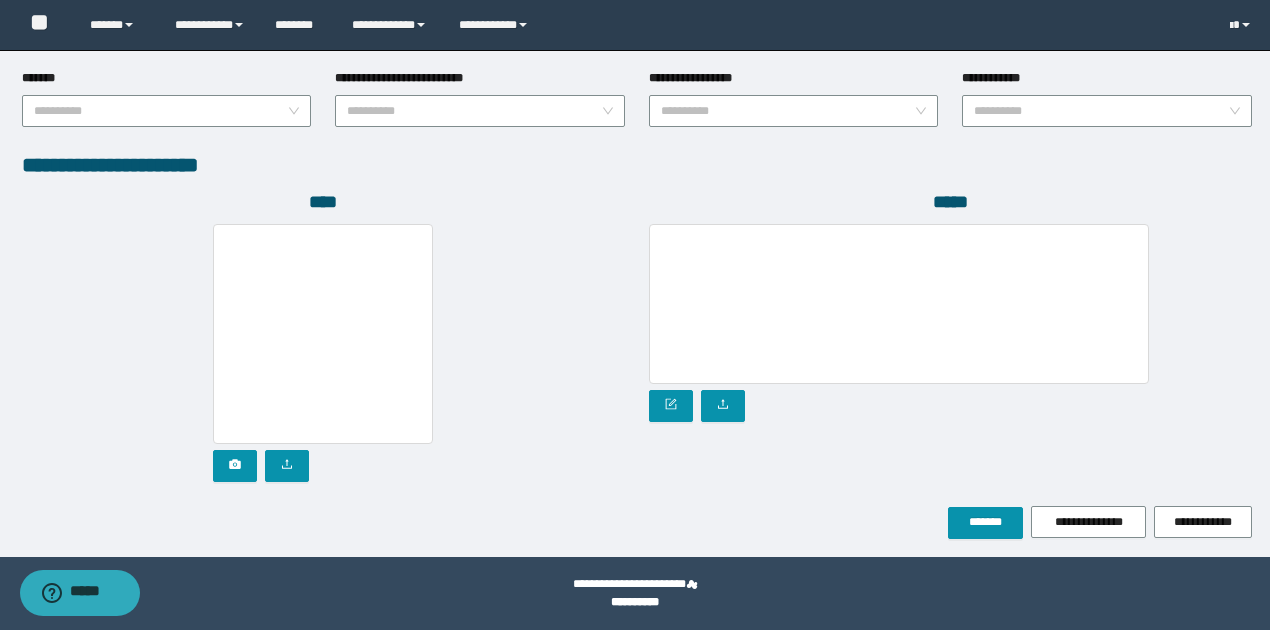 scroll, scrollTop: 1072, scrollLeft: 0, axis: vertical 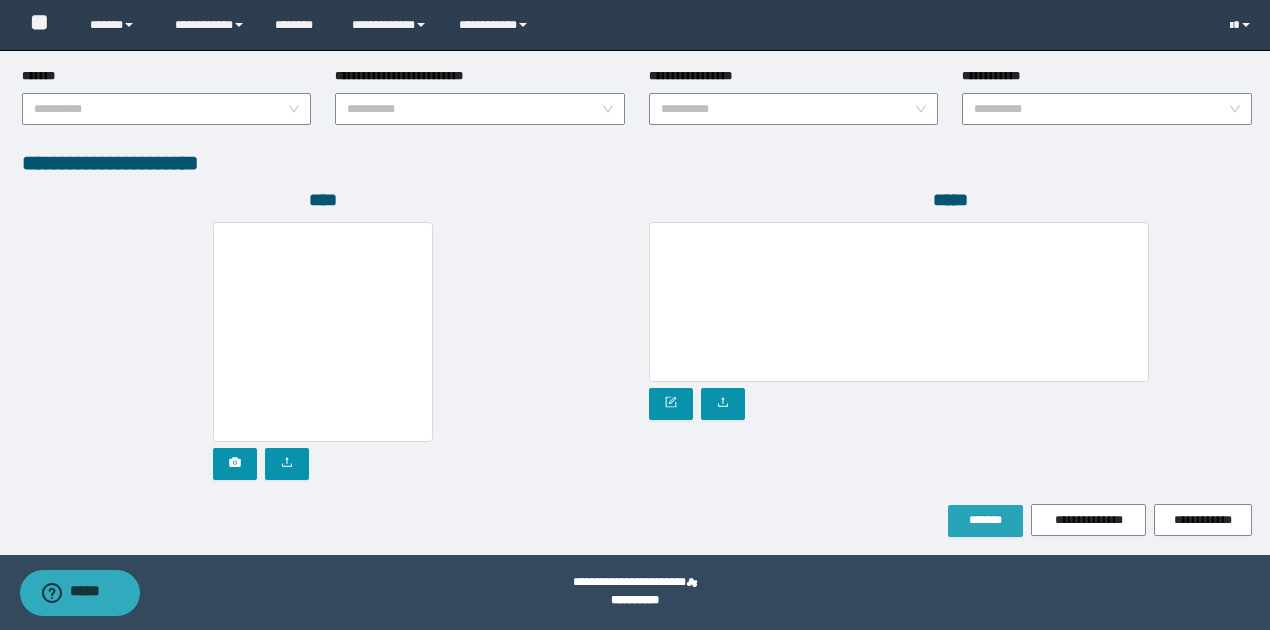 click on "*******" at bounding box center (985, 520) 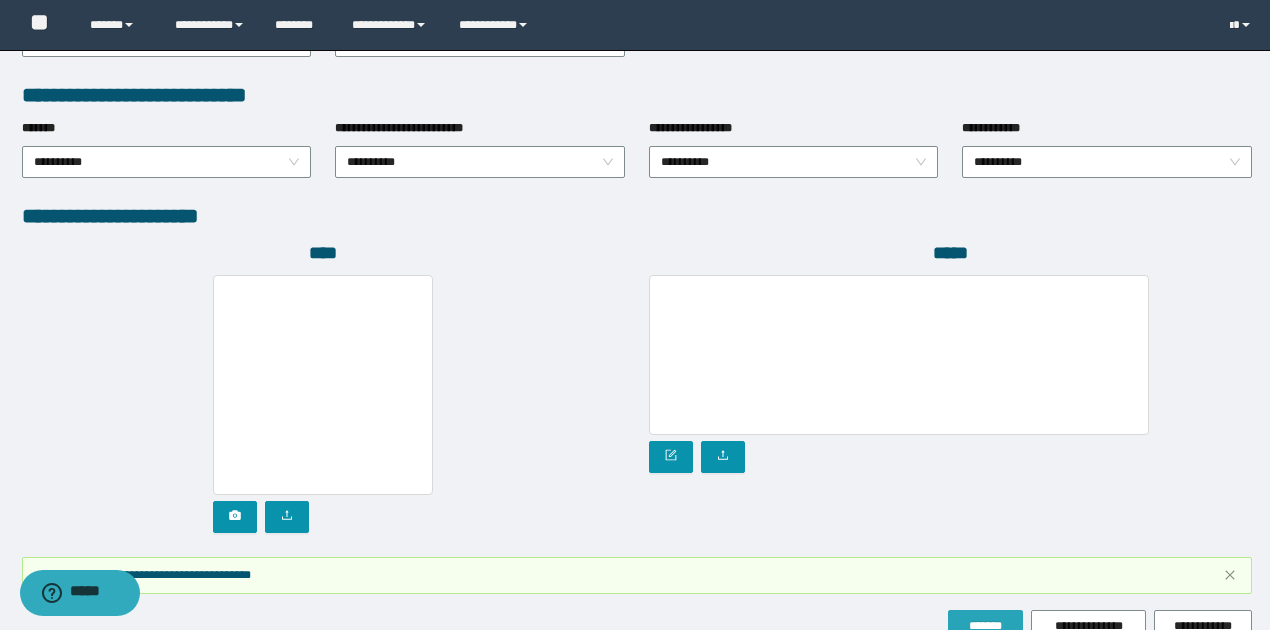 scroll, scrollTop: 1124, scrollLeft: 0, axis: vertical 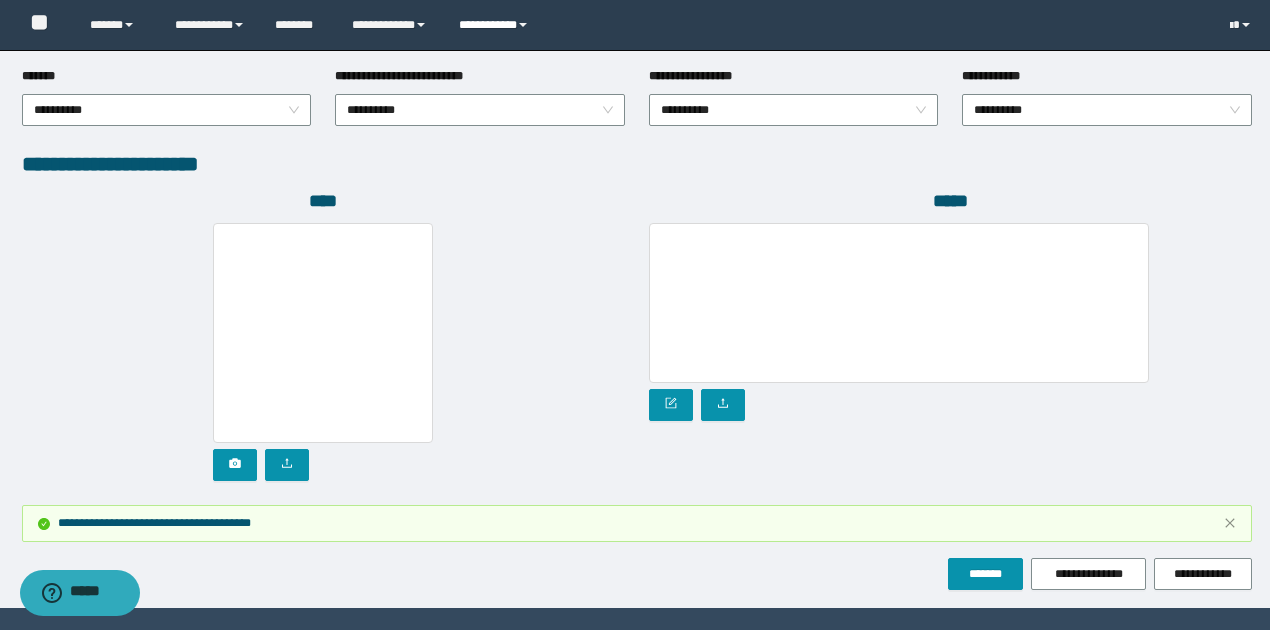 click at bounding box center [523, 25] 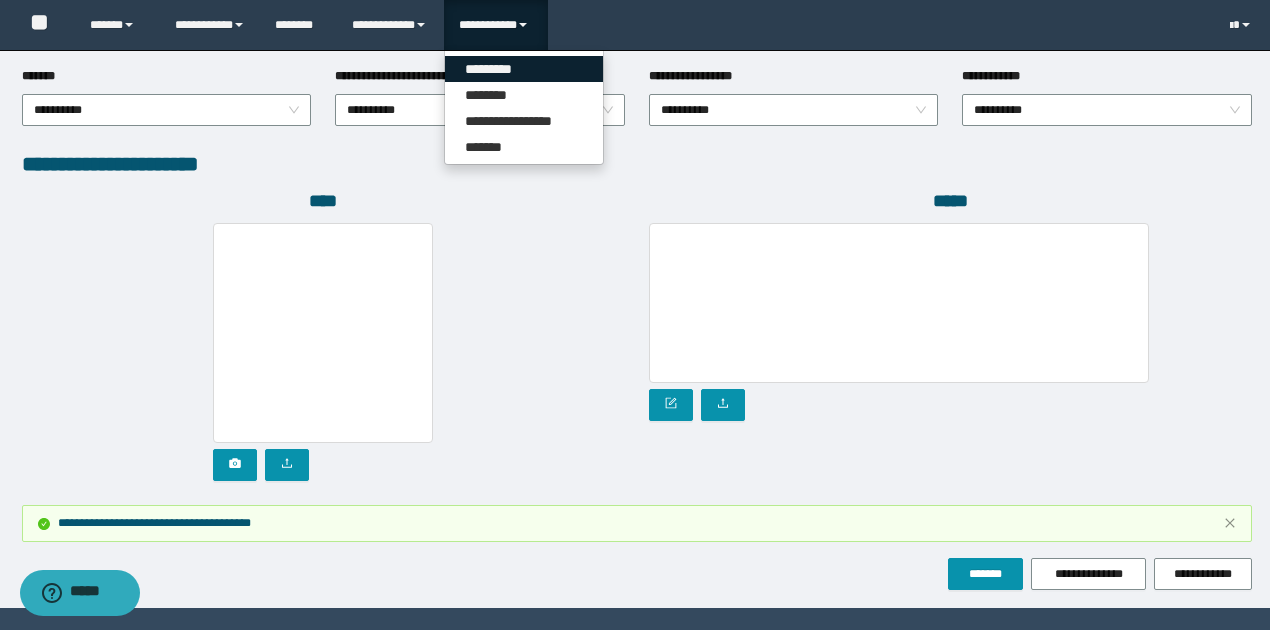 click on "*********" at bounding box center (524, 69) 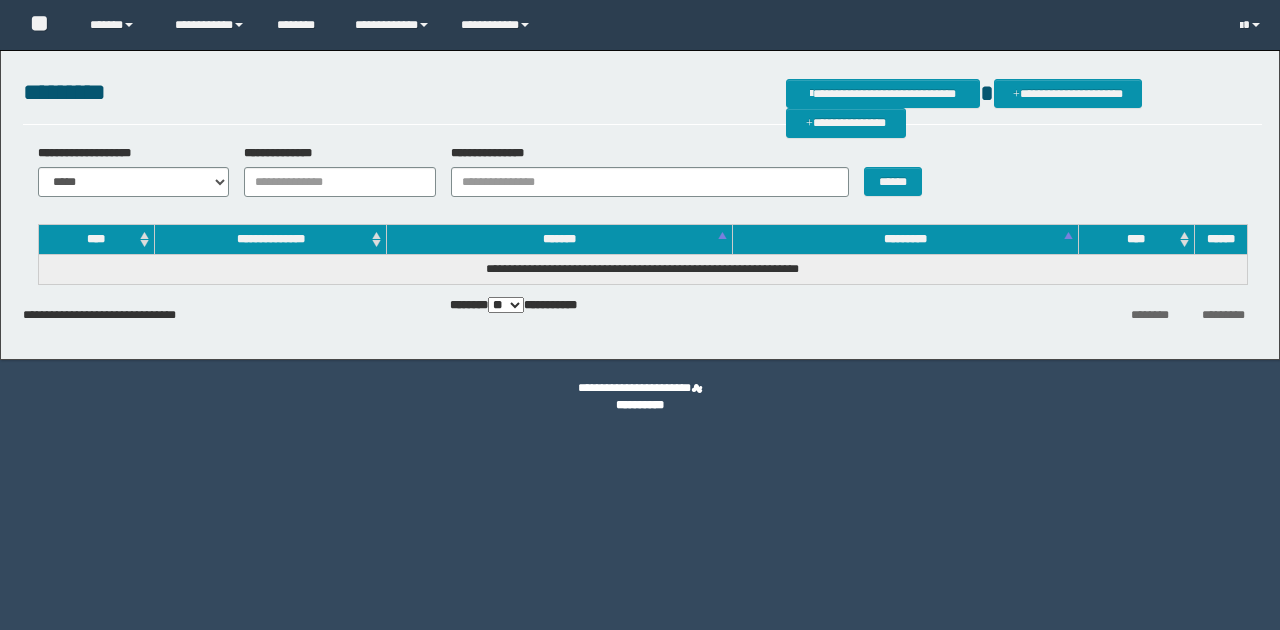 scroll, scrollTop: 0, scrollLeft: 0, axis: both 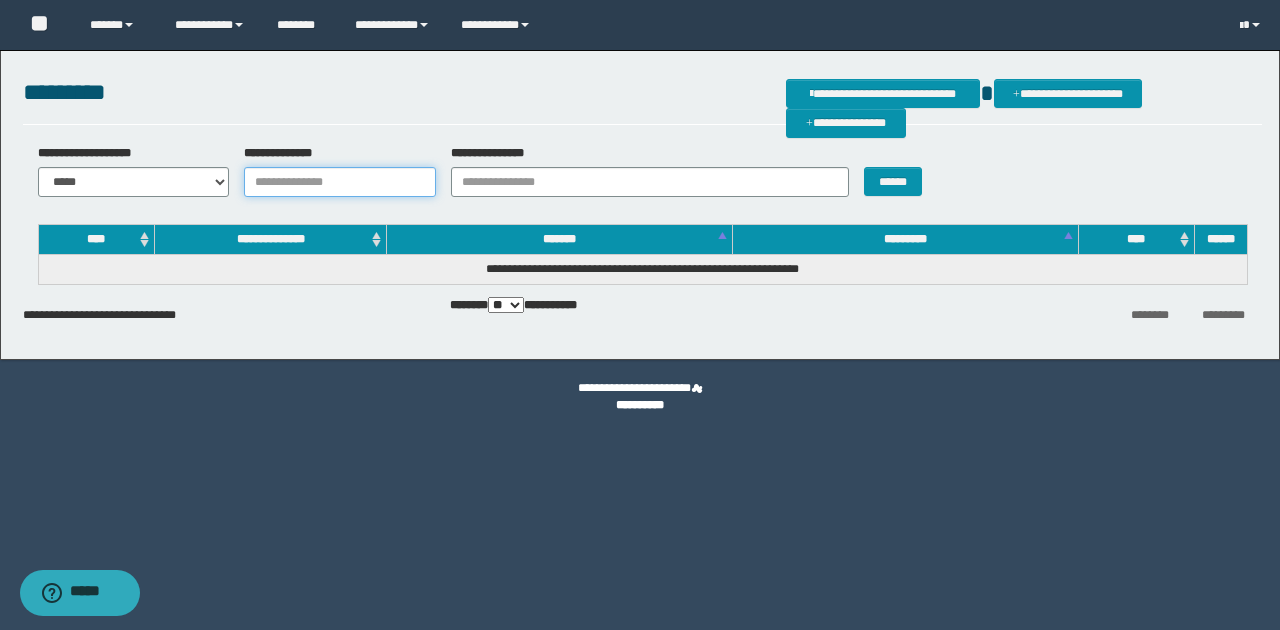 click on "**********" at bounding box center [340, 182] 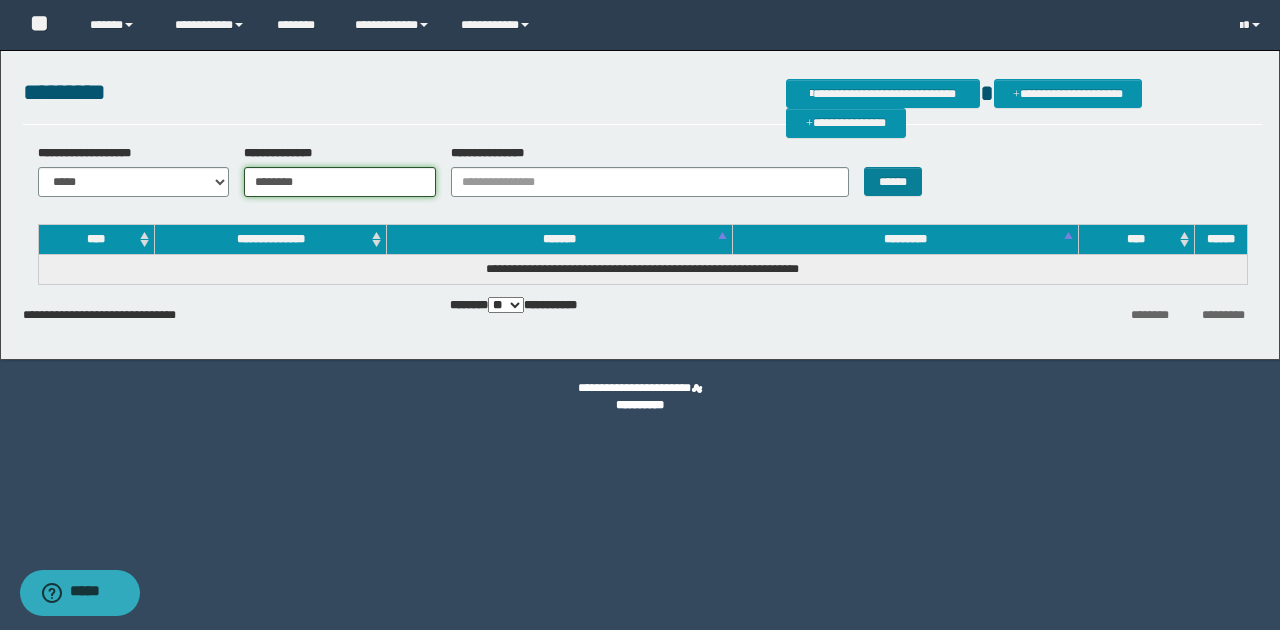 type on "********" 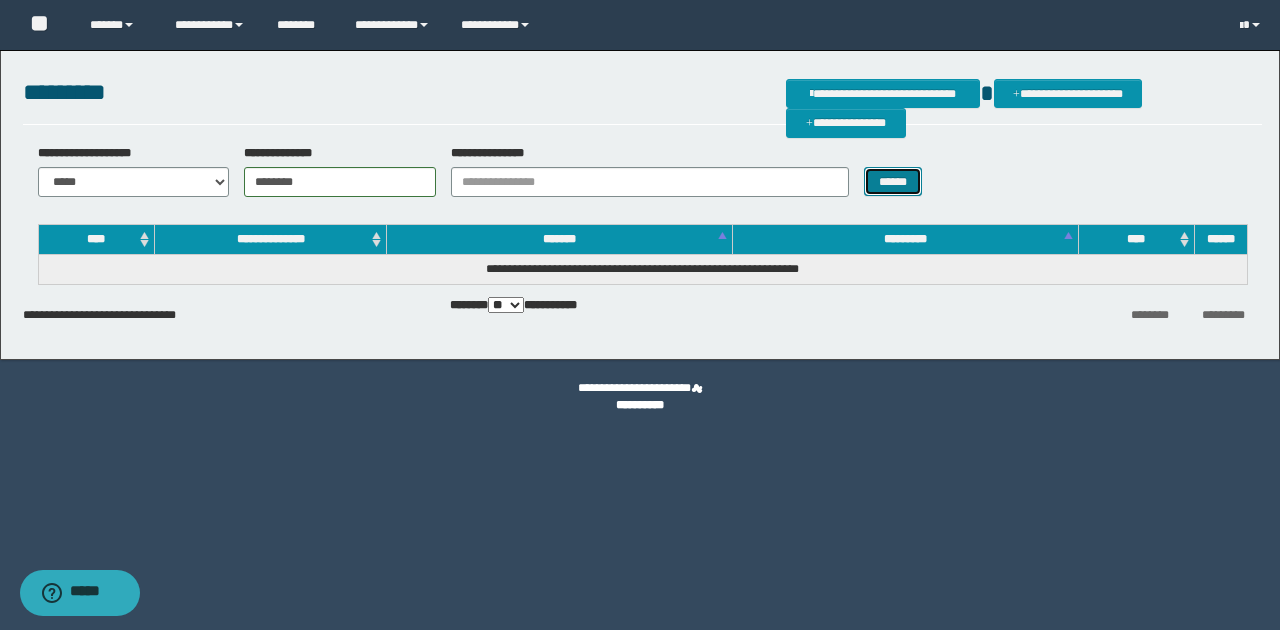 click on "******" at bounding box center (893, 181) 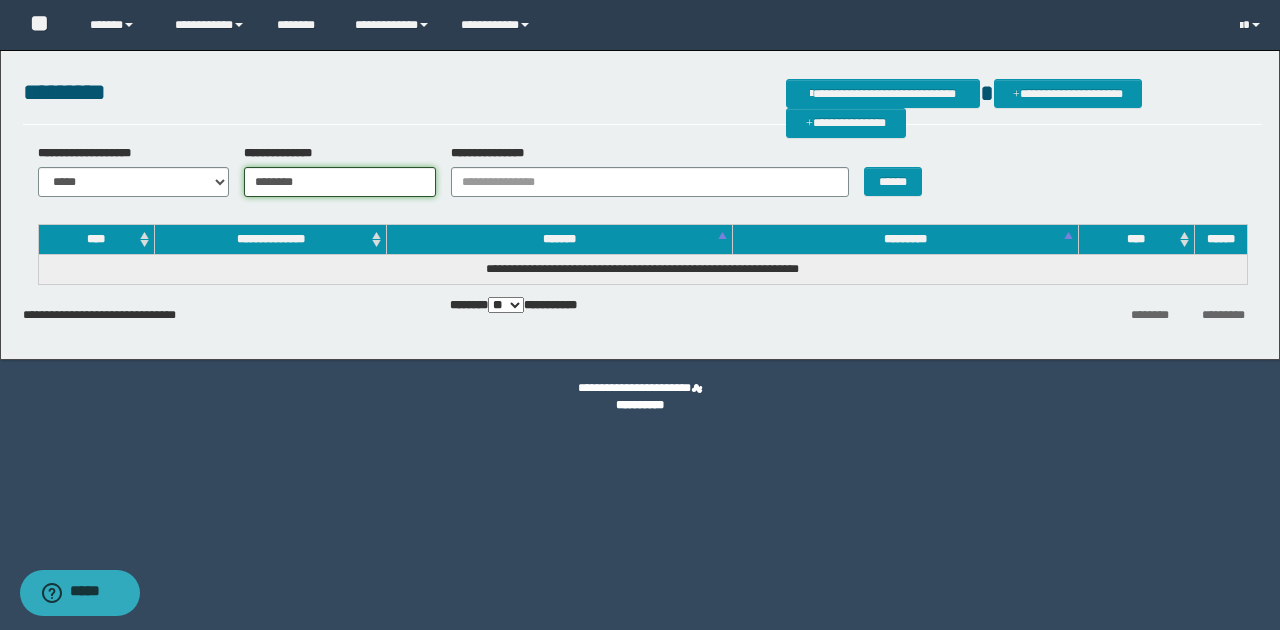 drag, startPoint x: 330, startPoint y: 184, endPoint x: 220, endPoint y: 185, distance: 110.00455 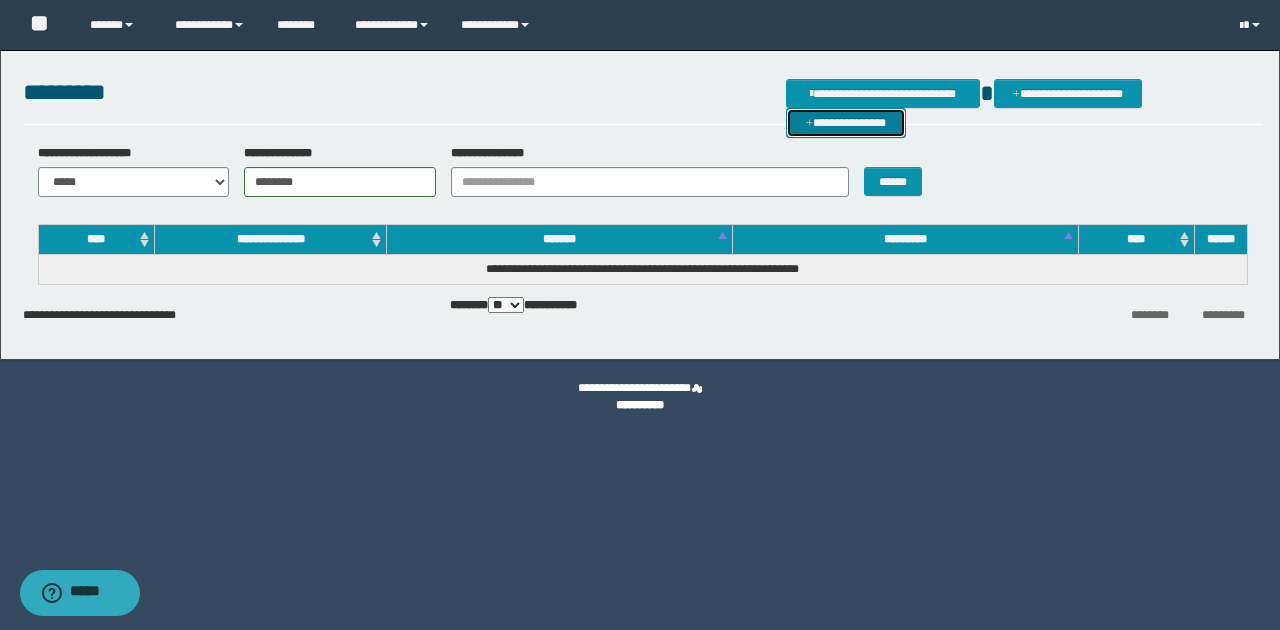 click on "**********" at bounding box center [846, 122] 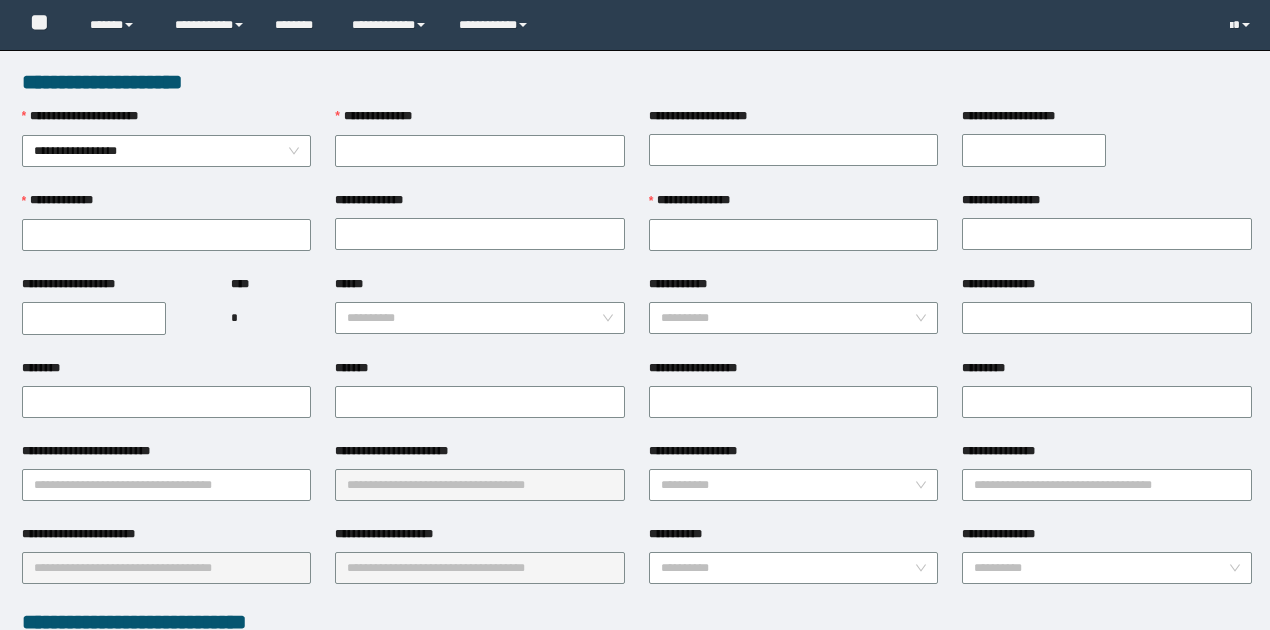 scroll, scrollTop: 0, scrollLeft: 0, axis: both 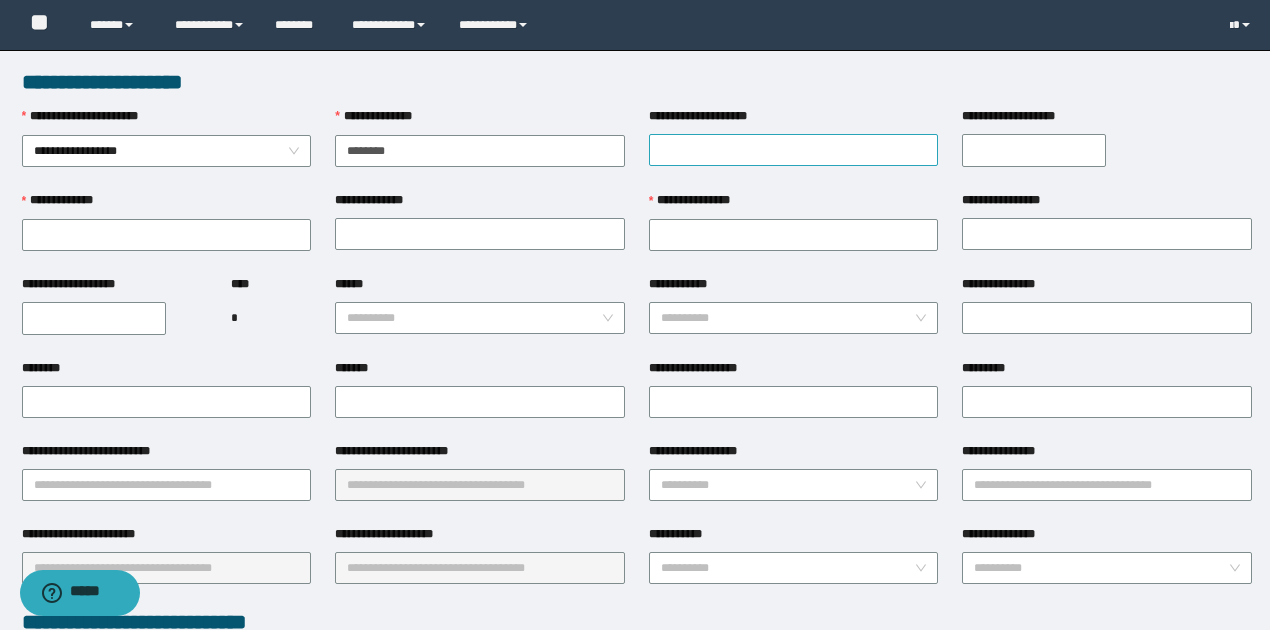 type on "********" 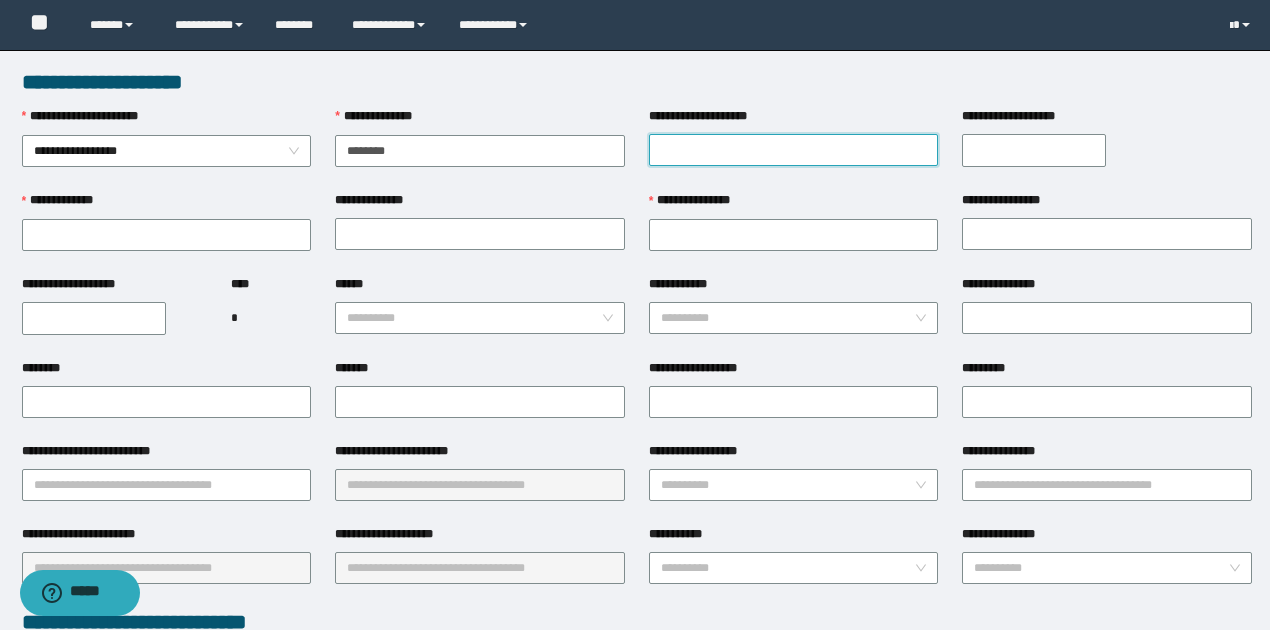 click on "**********" at bounding box center [794, 150] 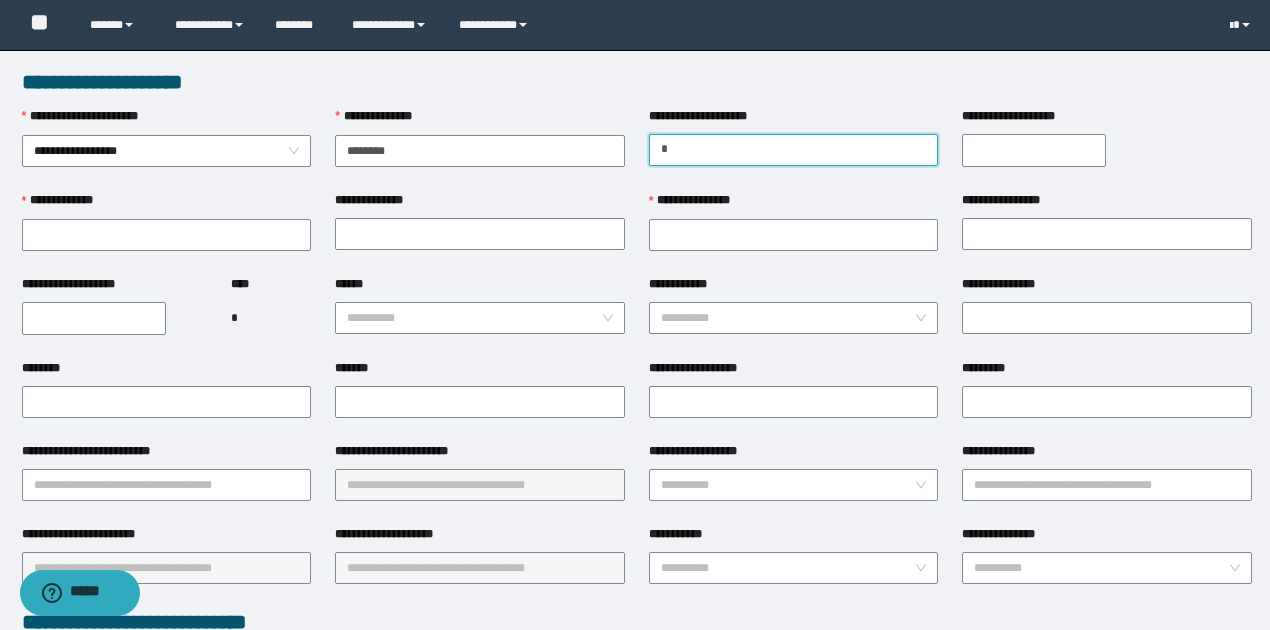 type on "*******" 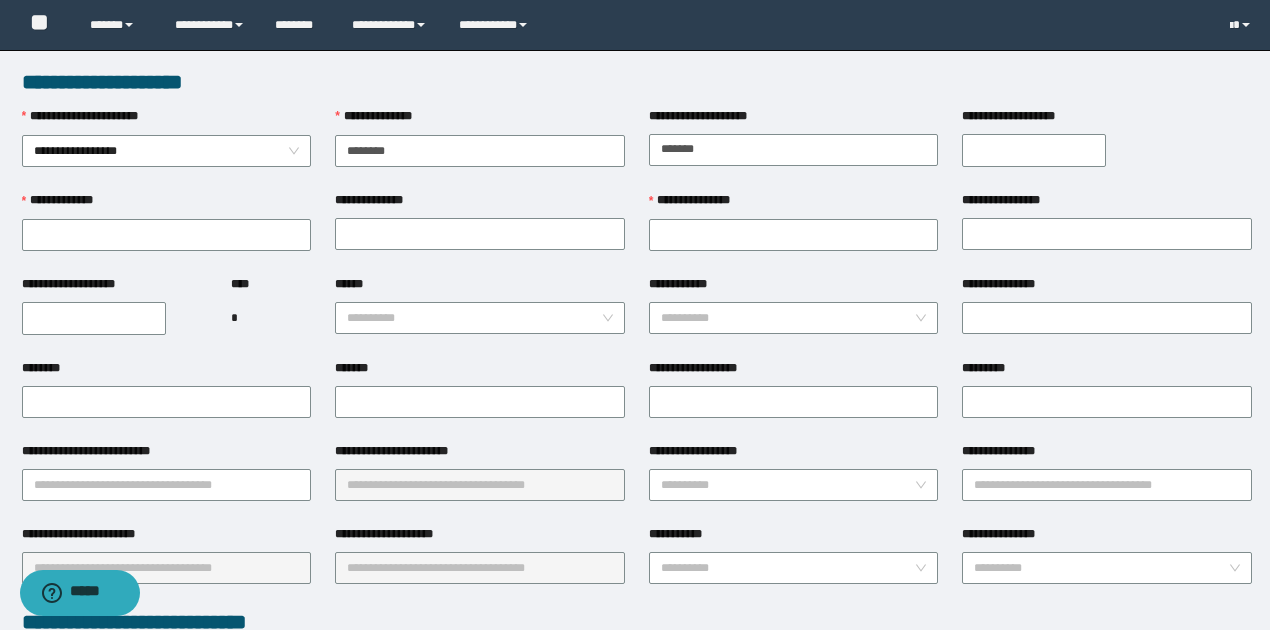 click on "**********" at bounding box center (1034, 150) 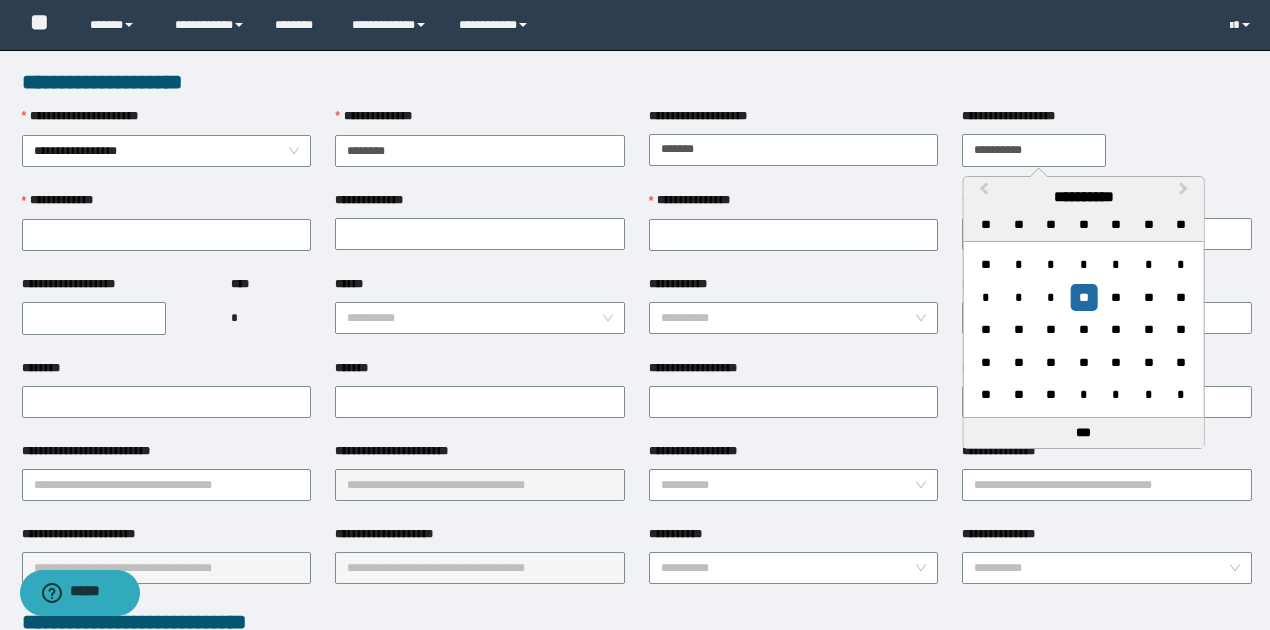type on "**********" 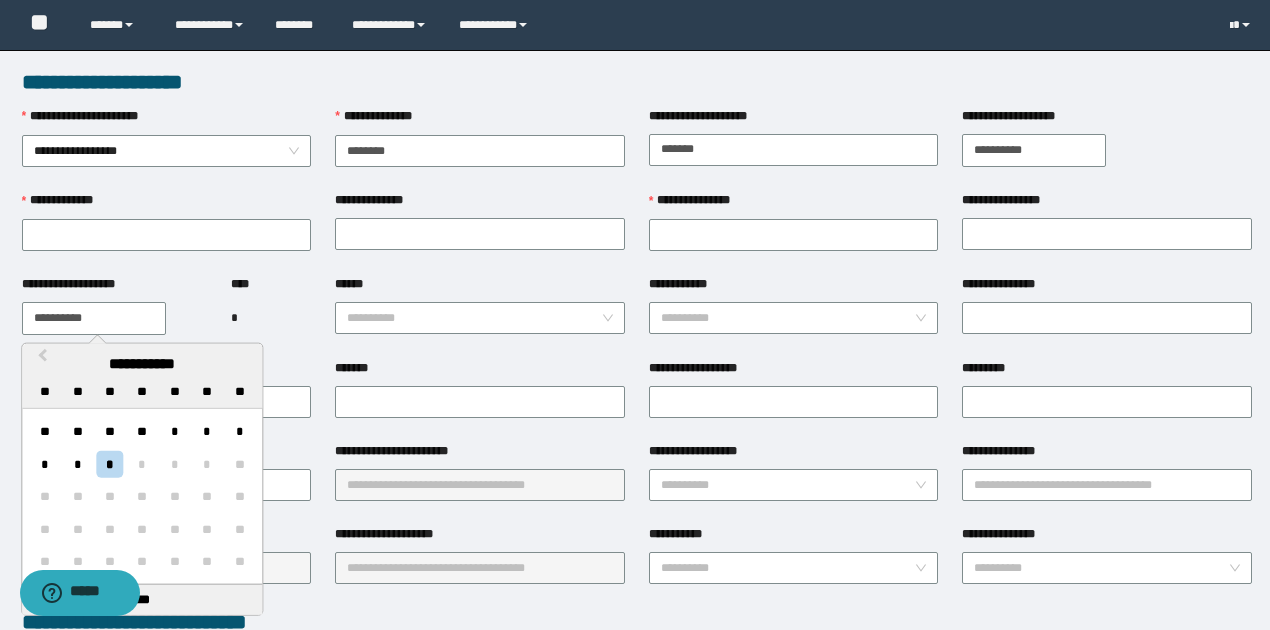 drag, startPoint x: 37, startPoint y: 303, endPoint x: 62, endPoint y: 296, distance: 25.96151 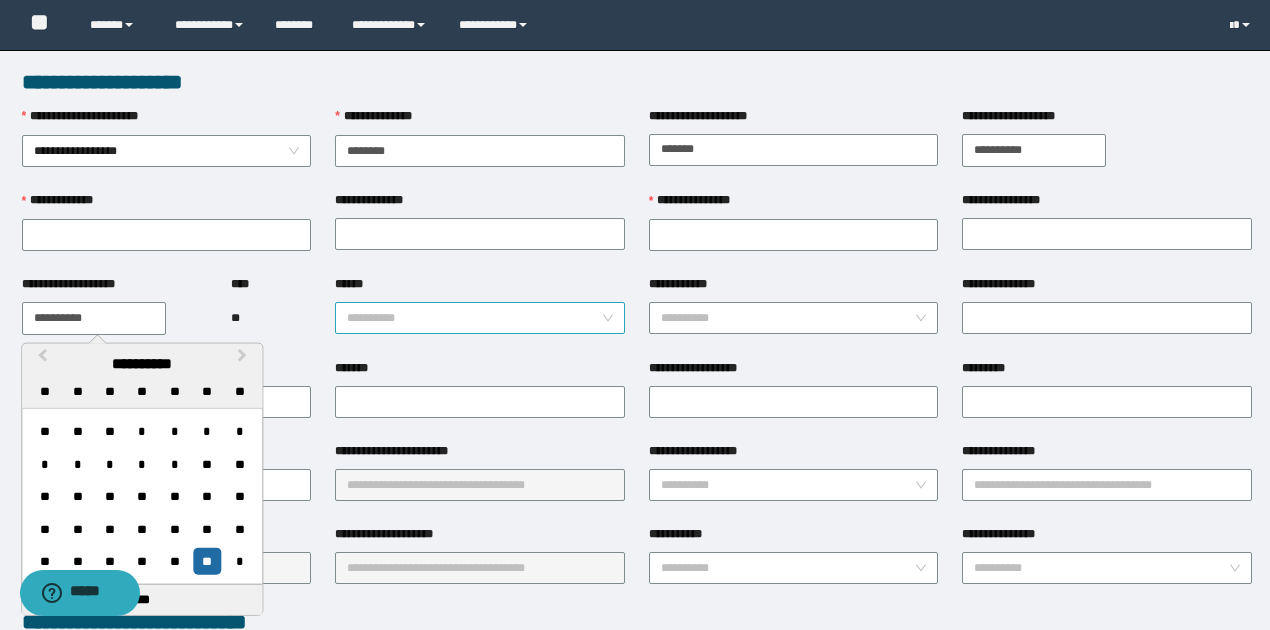 type on "**********" 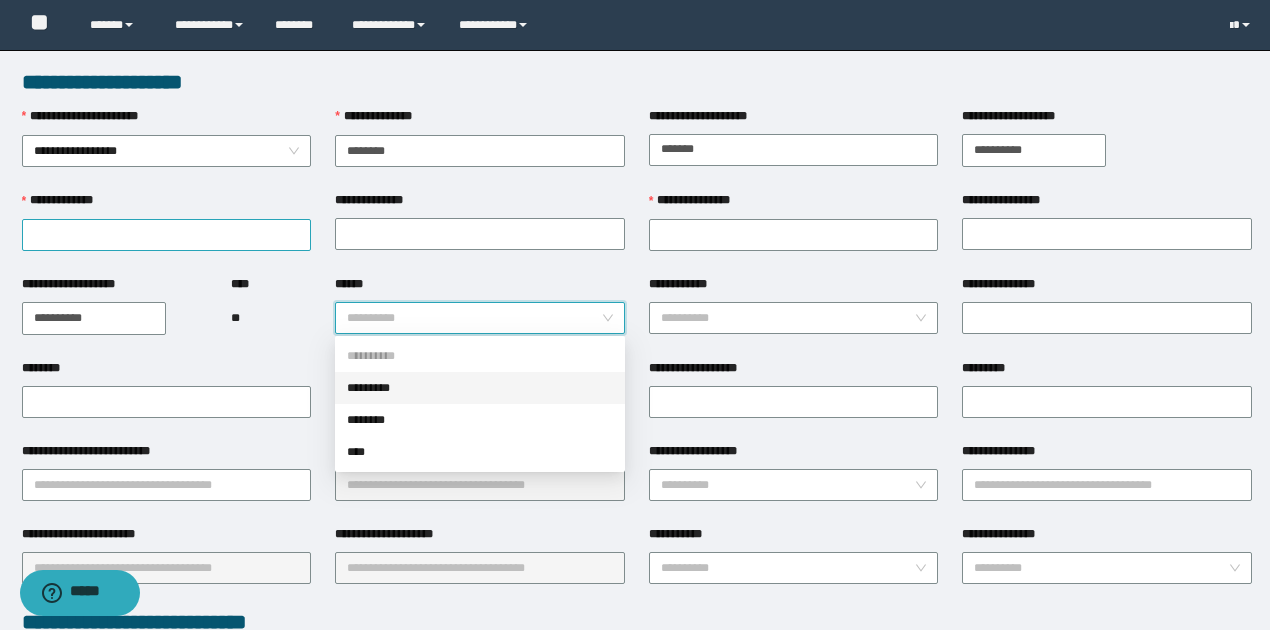 drag, startPoint x: 374, startPoint y: 391, endPoint x: 225, endPoint y: 222, distance: 225.30424 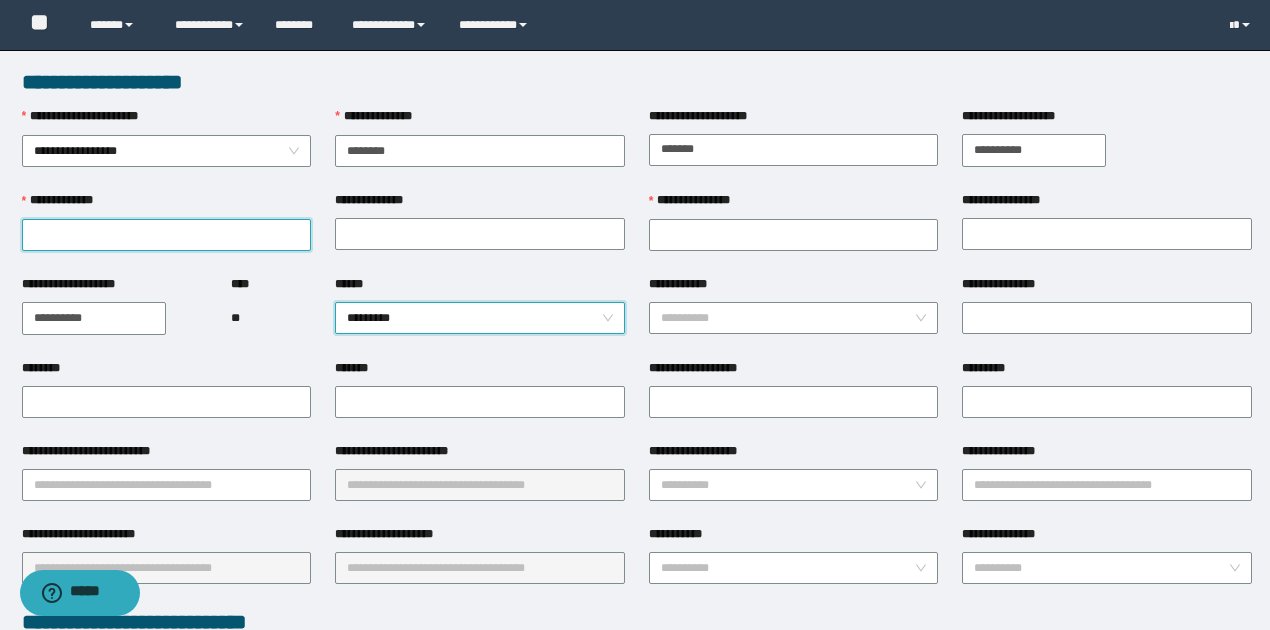 click on "**********" at bounding box center [167, 235] 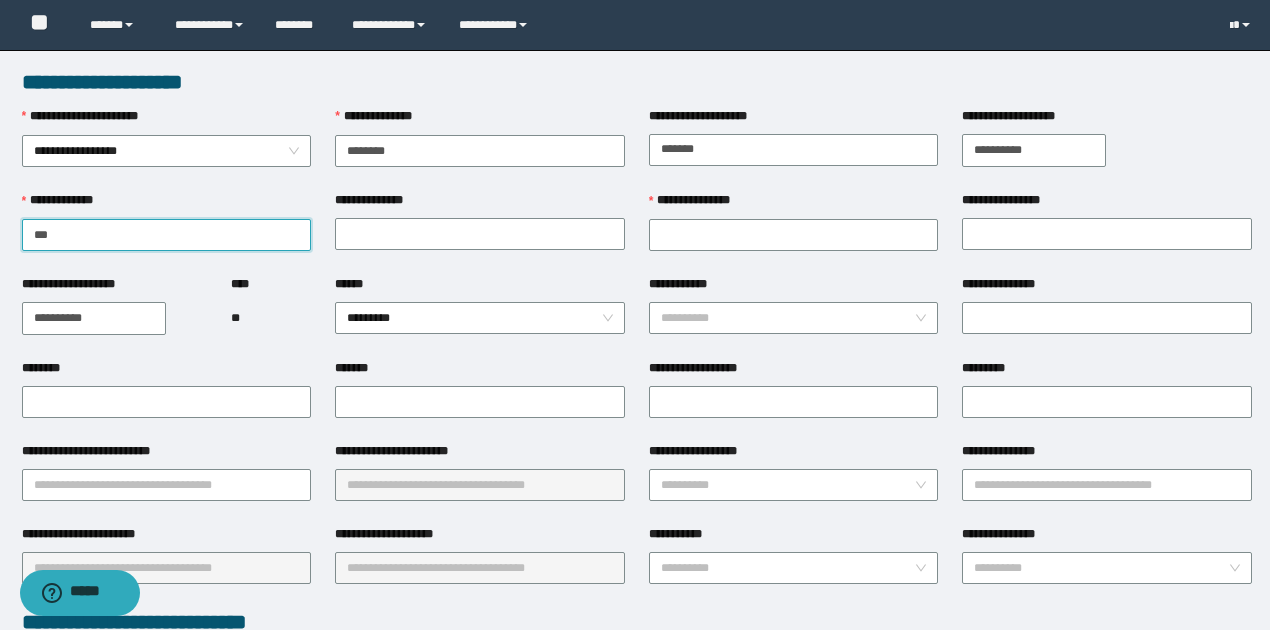 type on "******" 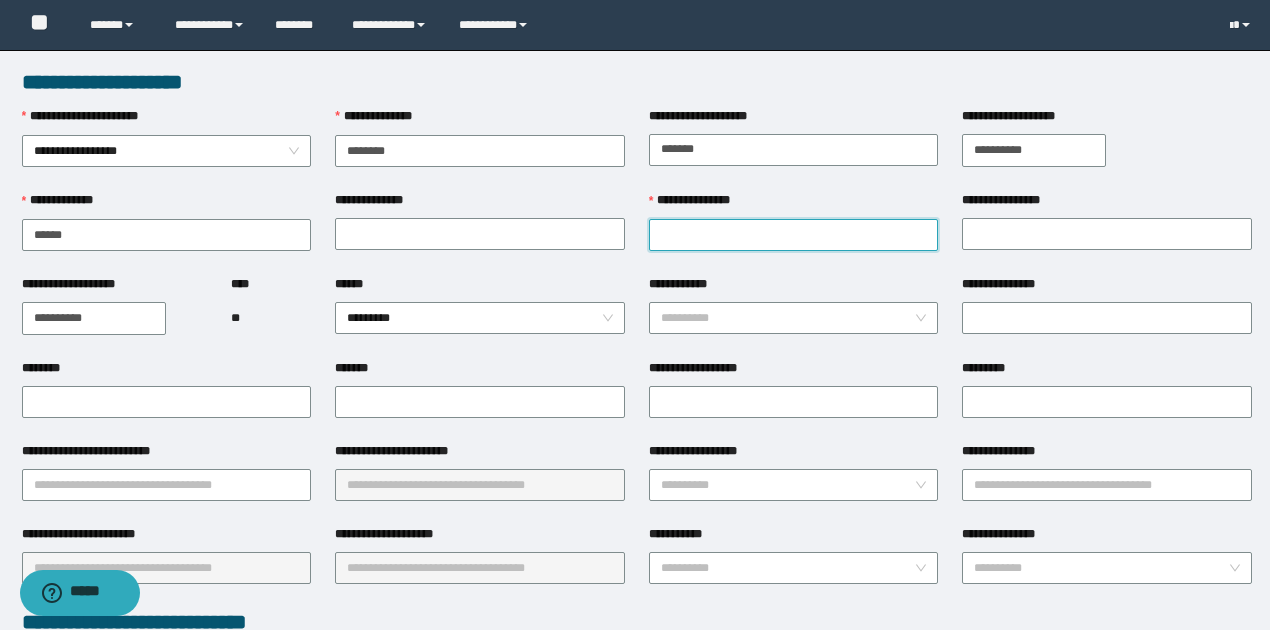 click on "**********" at bounding box center (794, 235) 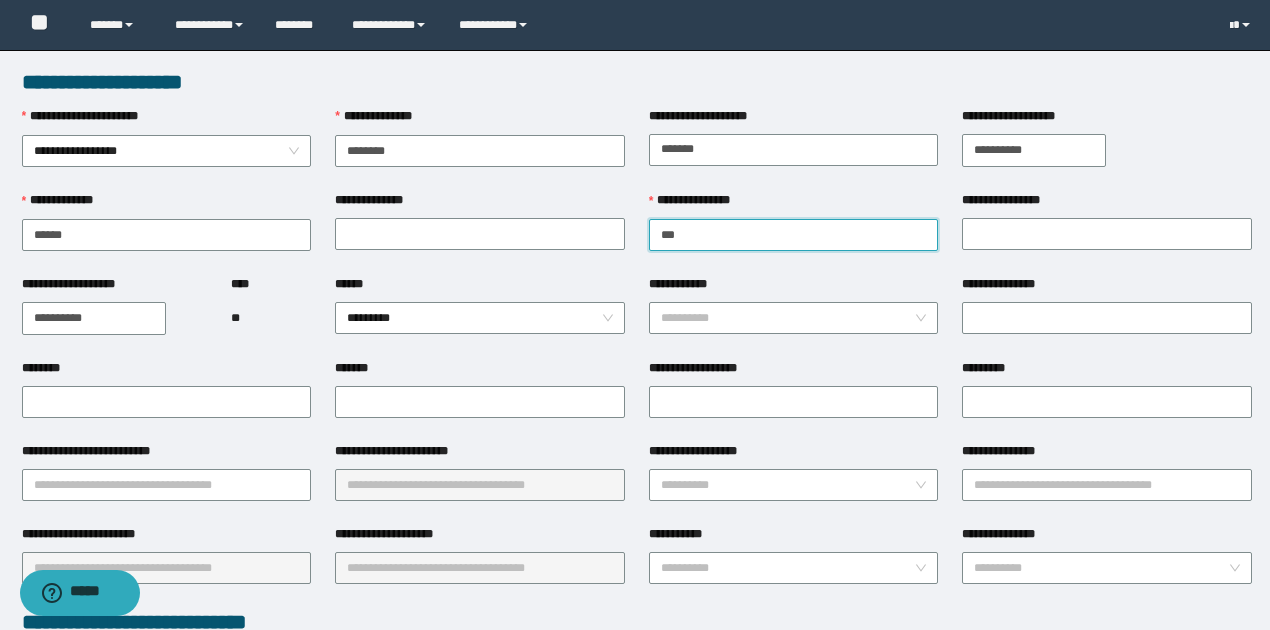 type on "******" 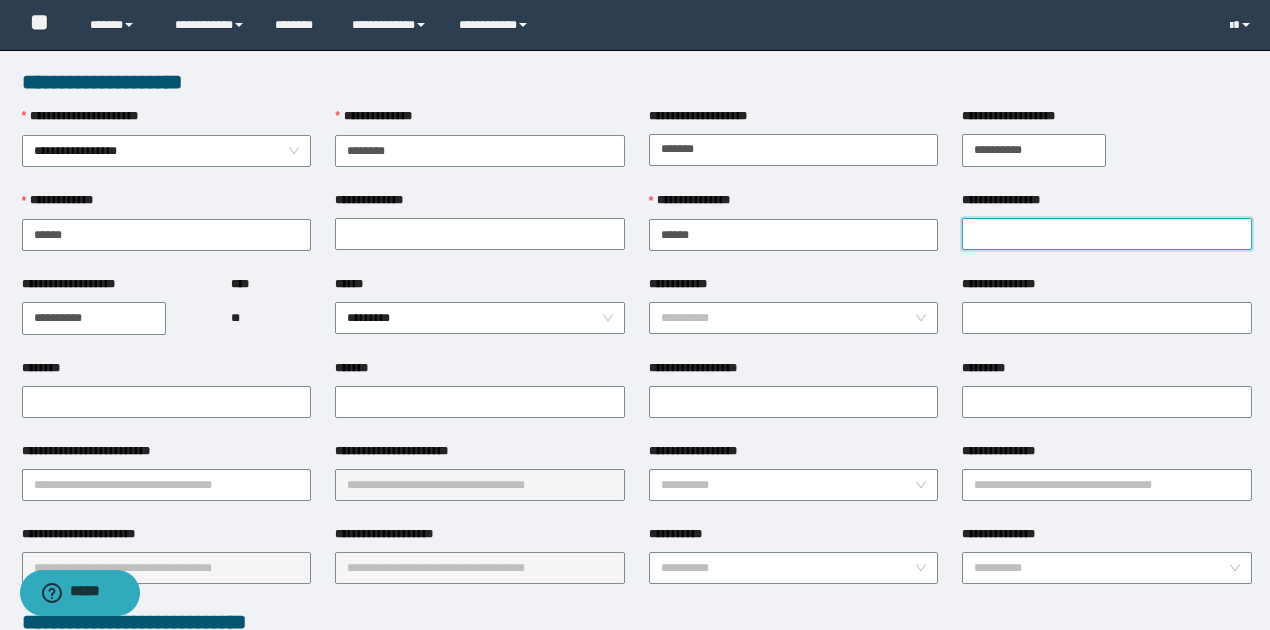 click on "**********" at bounding box center (1107, 234) 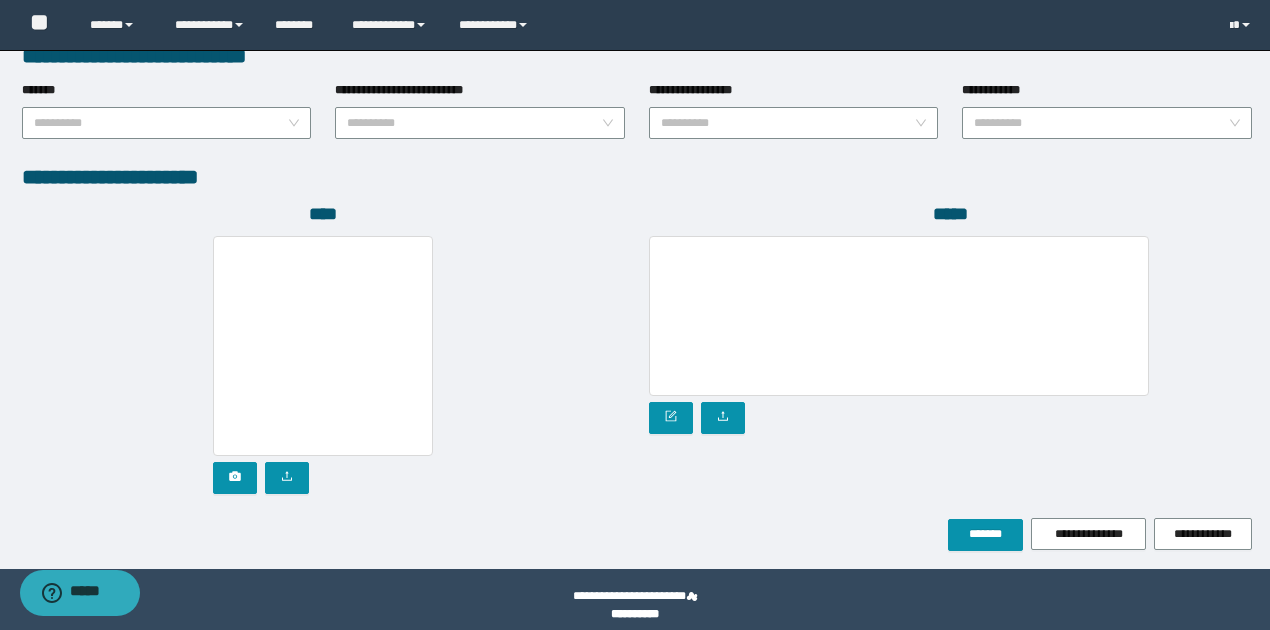 scroll, scrollTop: 1072, scrollLeft: 0, axis: vertical 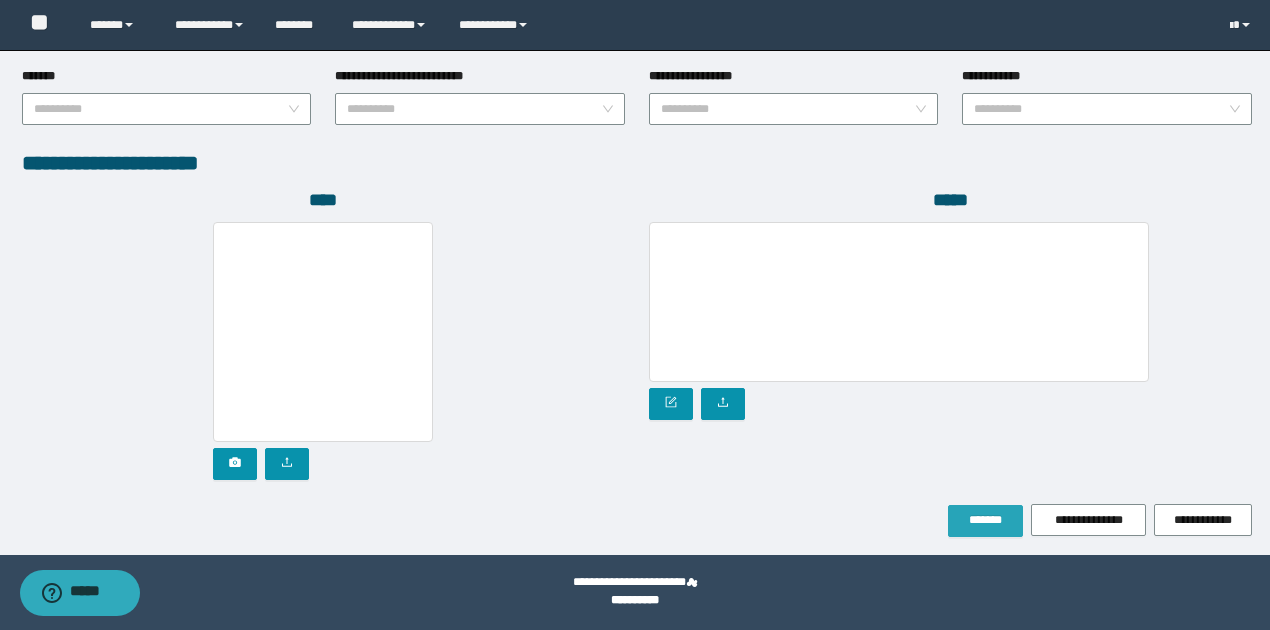 type on "********" 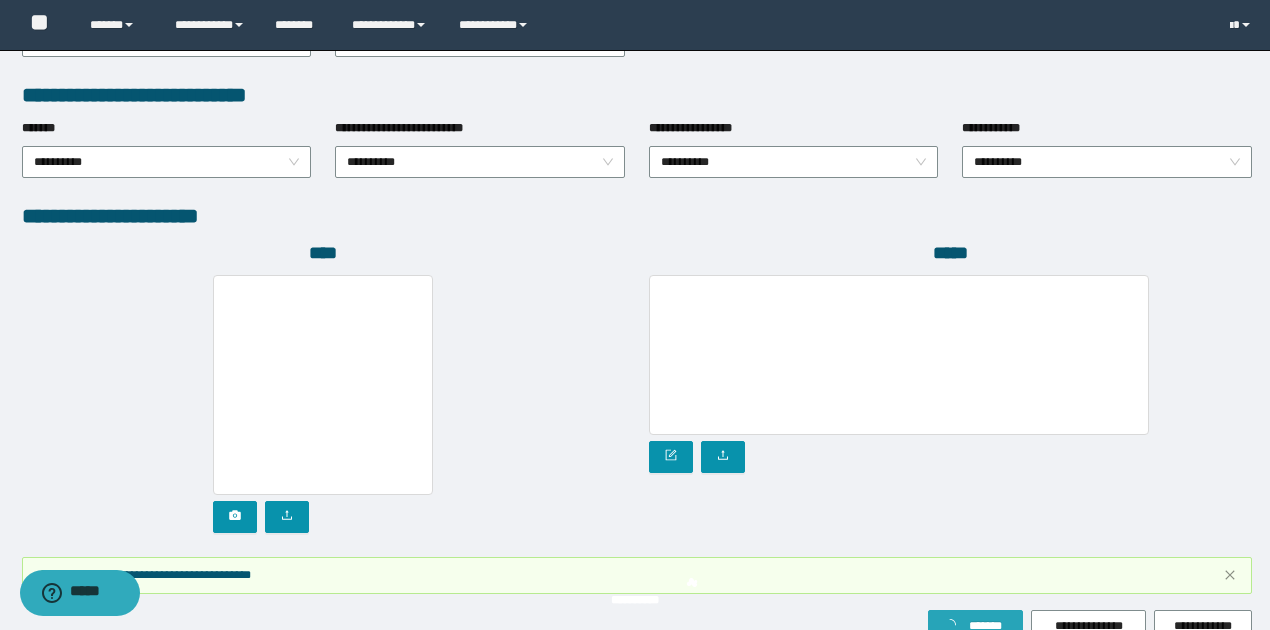 scroll, scrollTop: 1124, scrollLeft: 0, axis: vertical 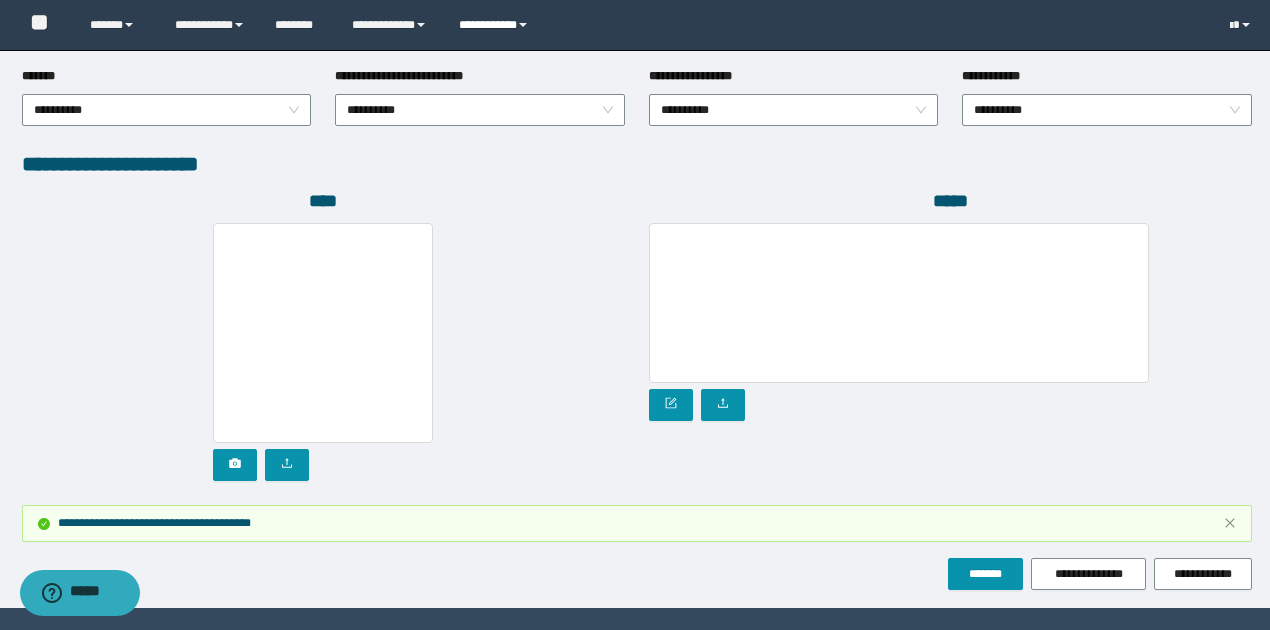 click on "**********" at bounding box center [496, 25] 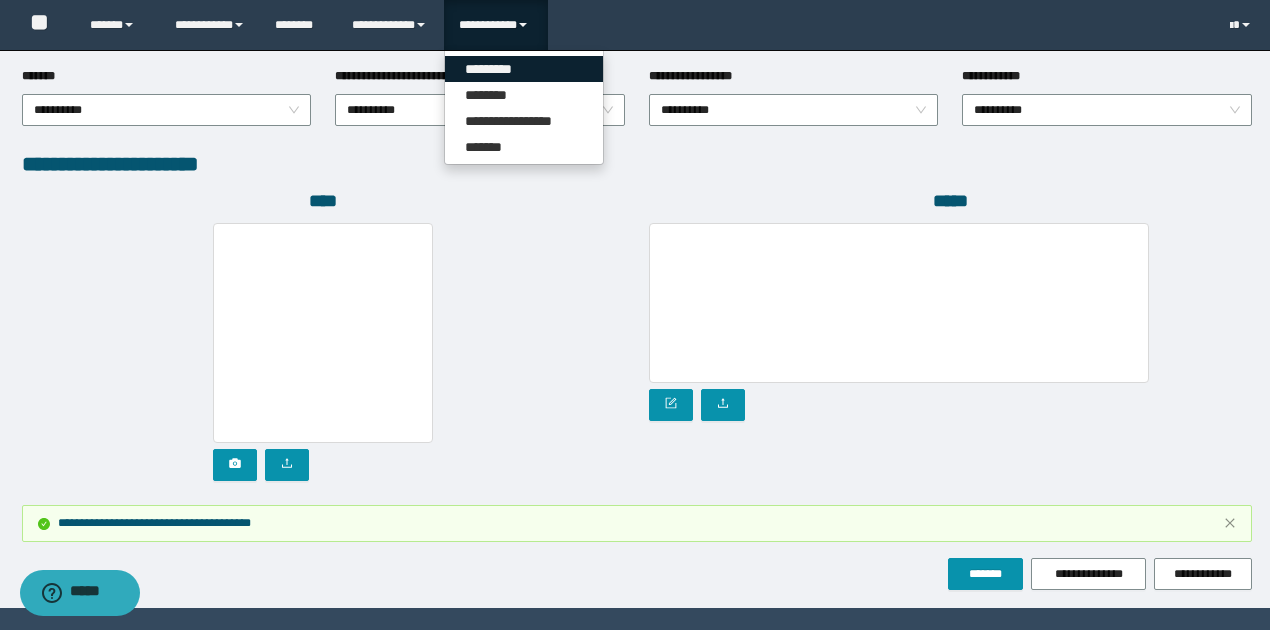 click on "*********" at bounding box center (524, 69) 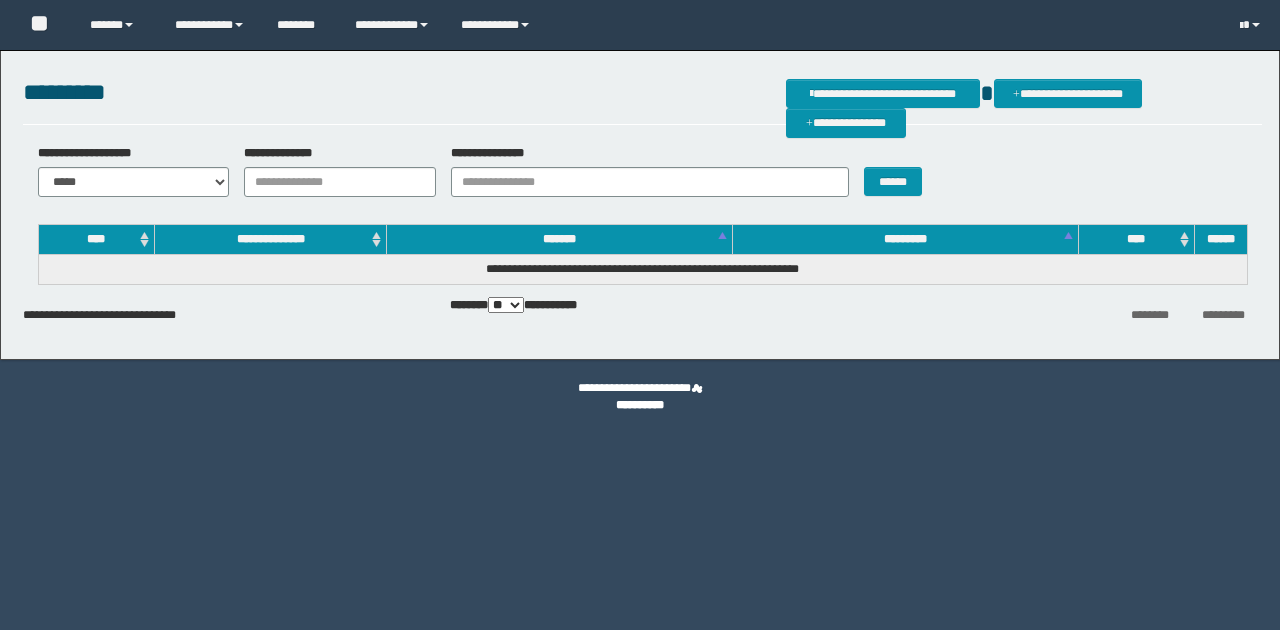 scroll, scrollTop: 0, scrollLeft: 0, axis: both 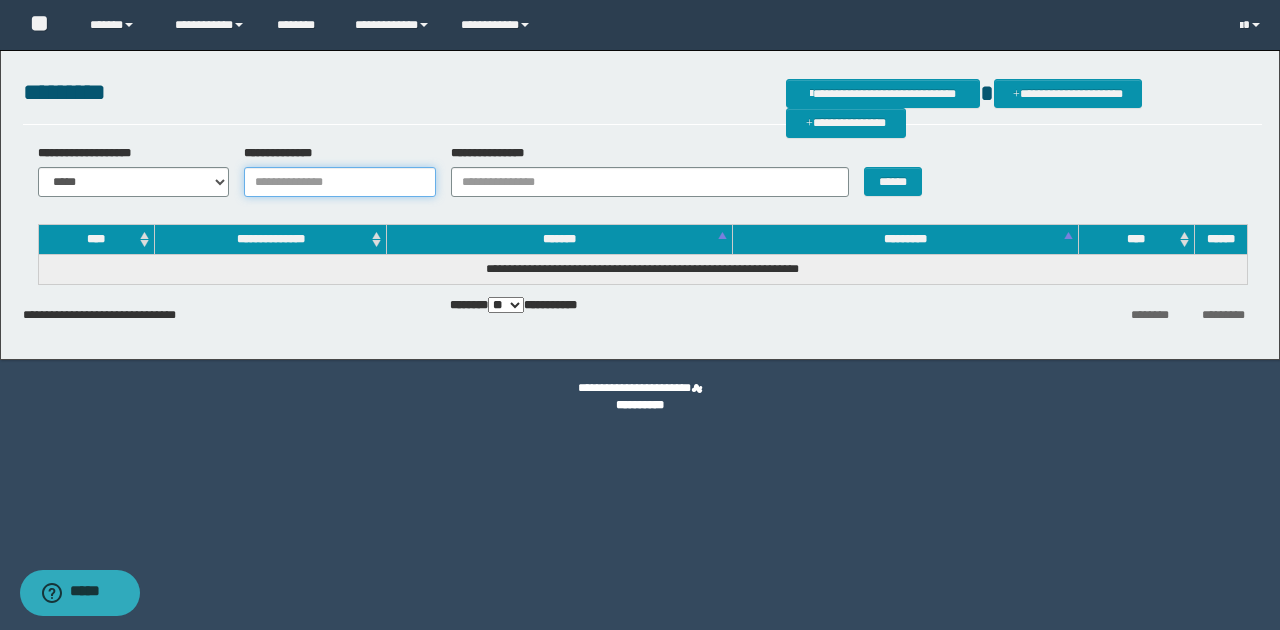 click on "**********" at bounding box center [340, 182] 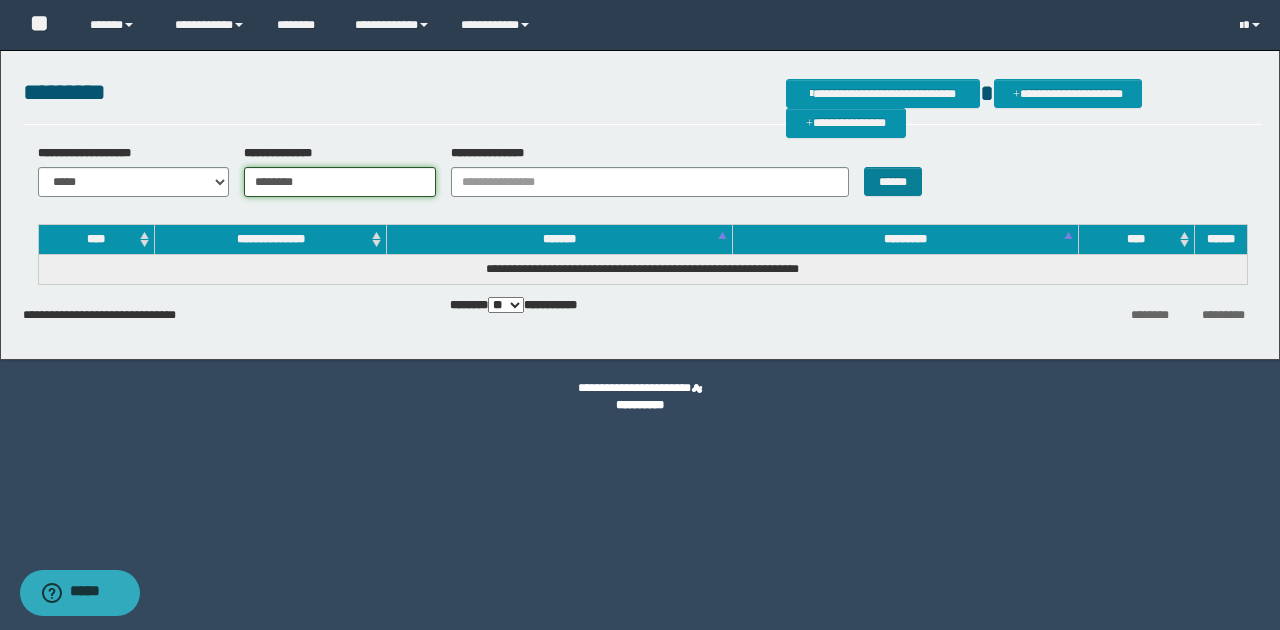 type on "********" 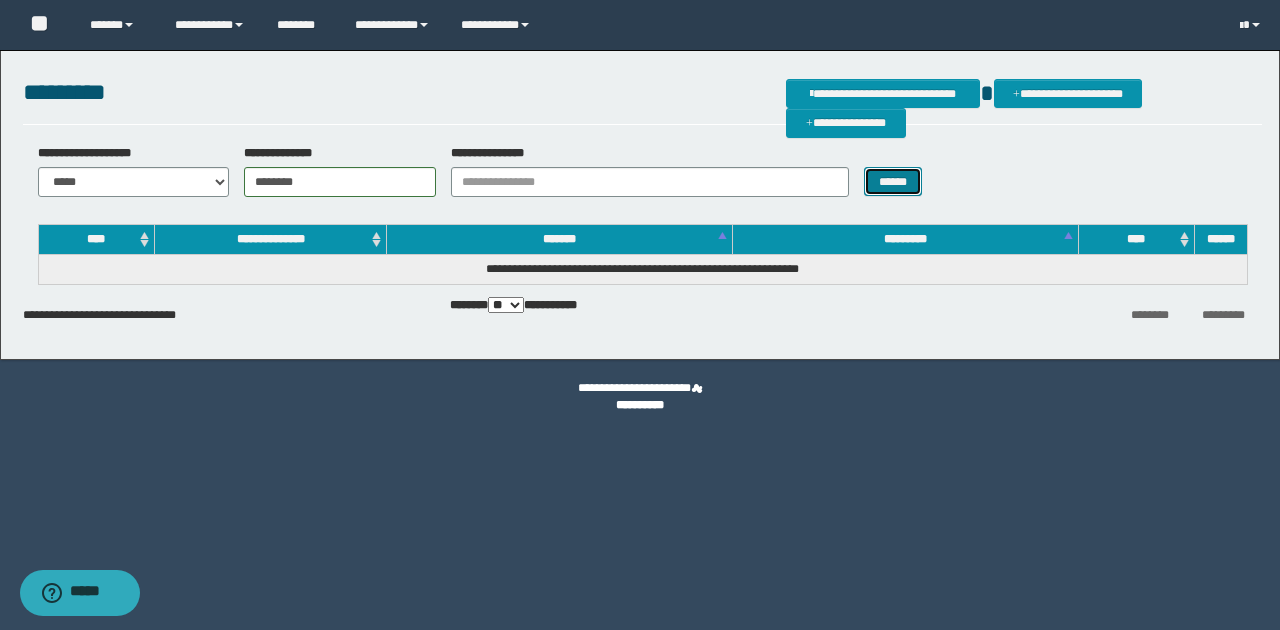 click on "******" at bounding box center (893, 181) 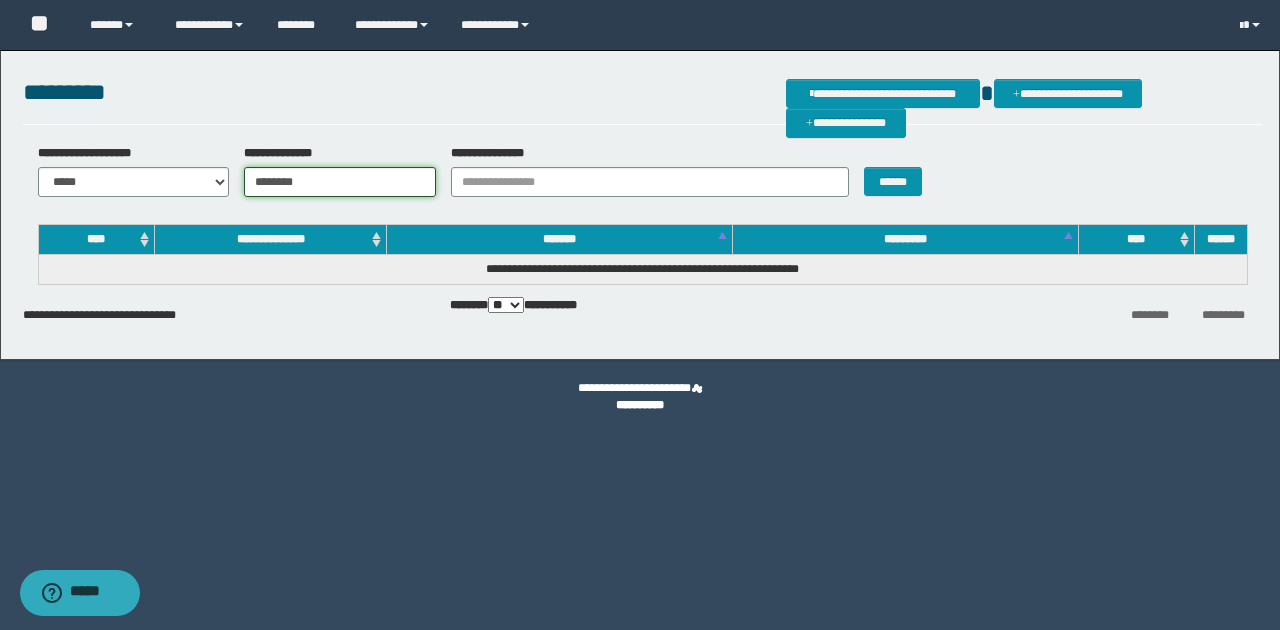 drag, startPoint x: 315, startPoint y: 184, endPoint x: 236, endPoint y: 183, distance: 79.00633 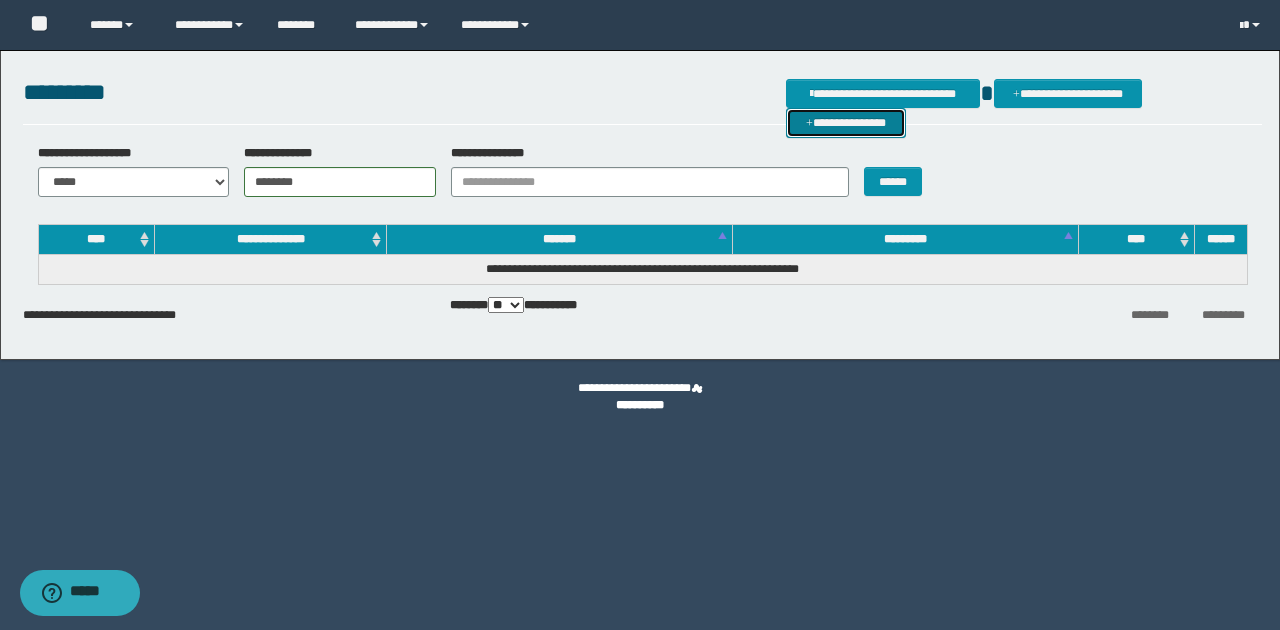 click on "**********" at bounding box center [846, 122] 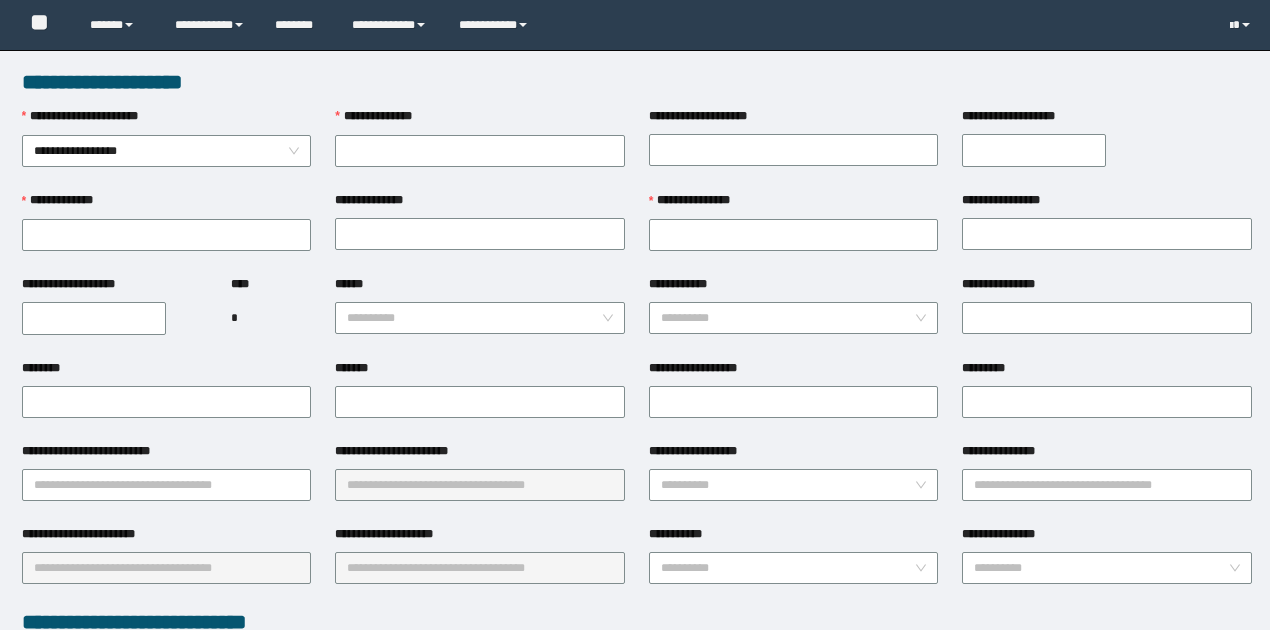 scroll, scrollTop: 0, scrollLeft: 0, axis: both 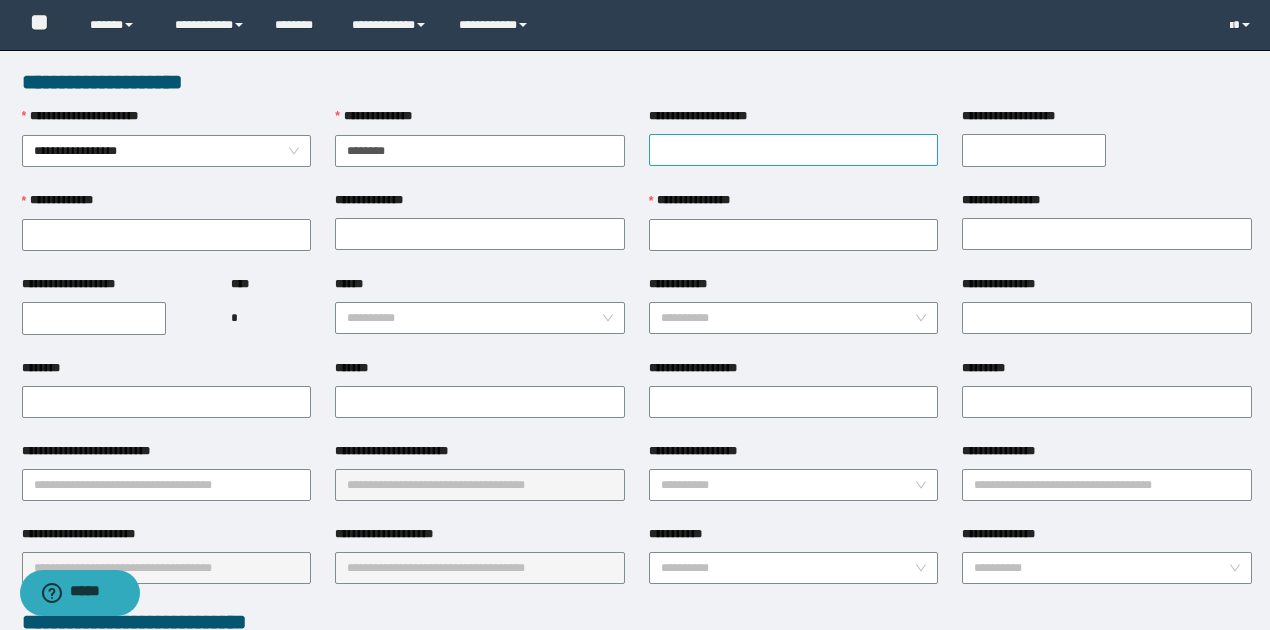 type on "********" 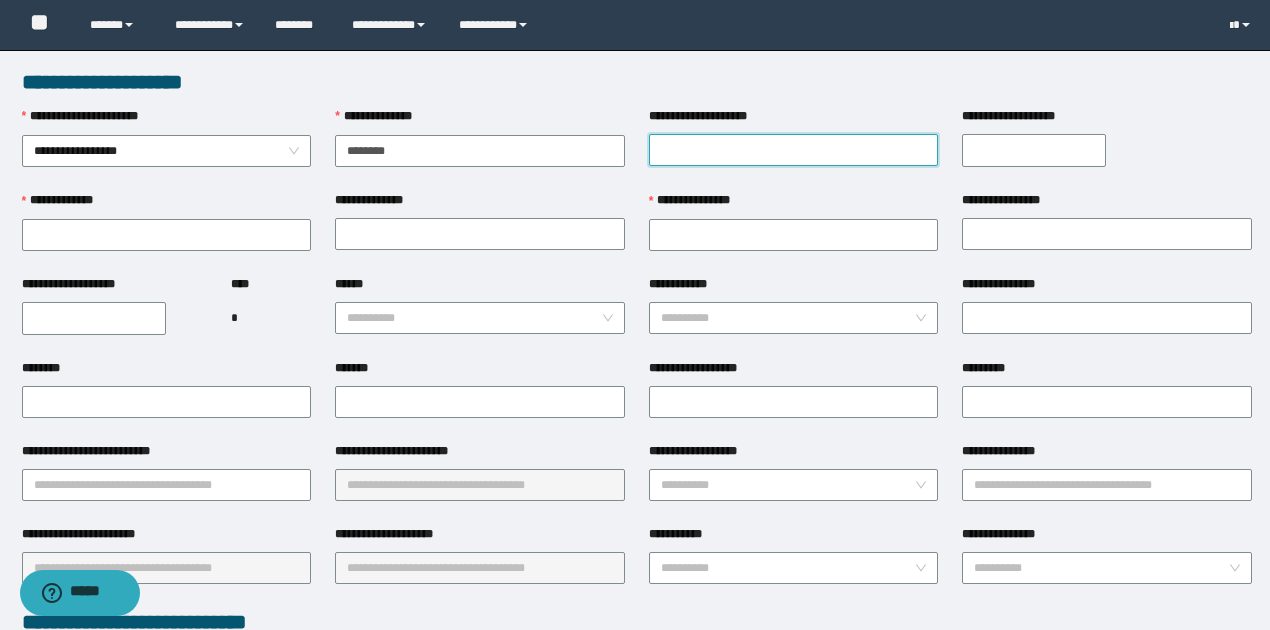 click on "**********" at bounding box center (794, 150) 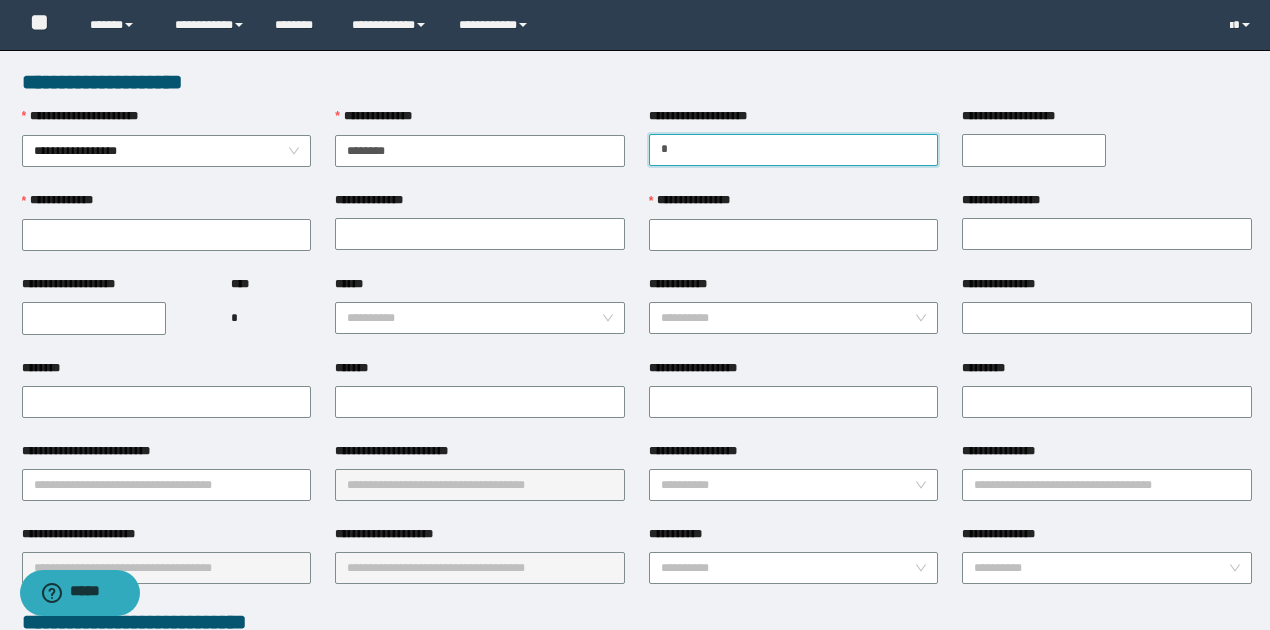 type on "*******" 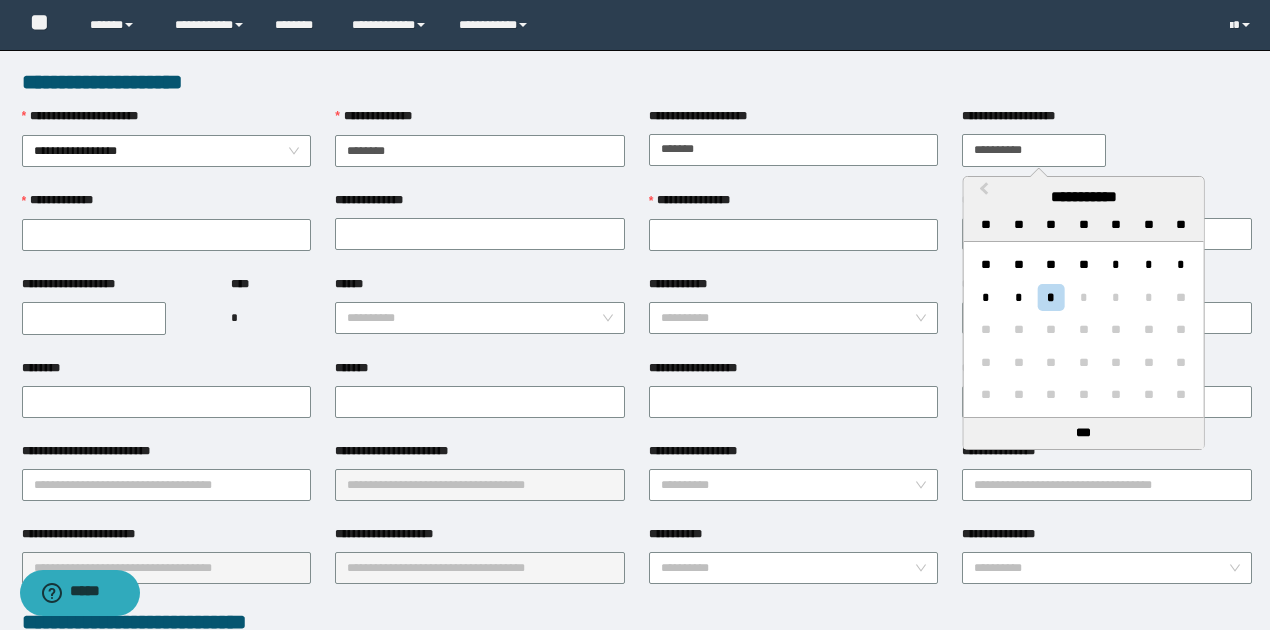 click on "**********" at bounding box center (1034, 150) 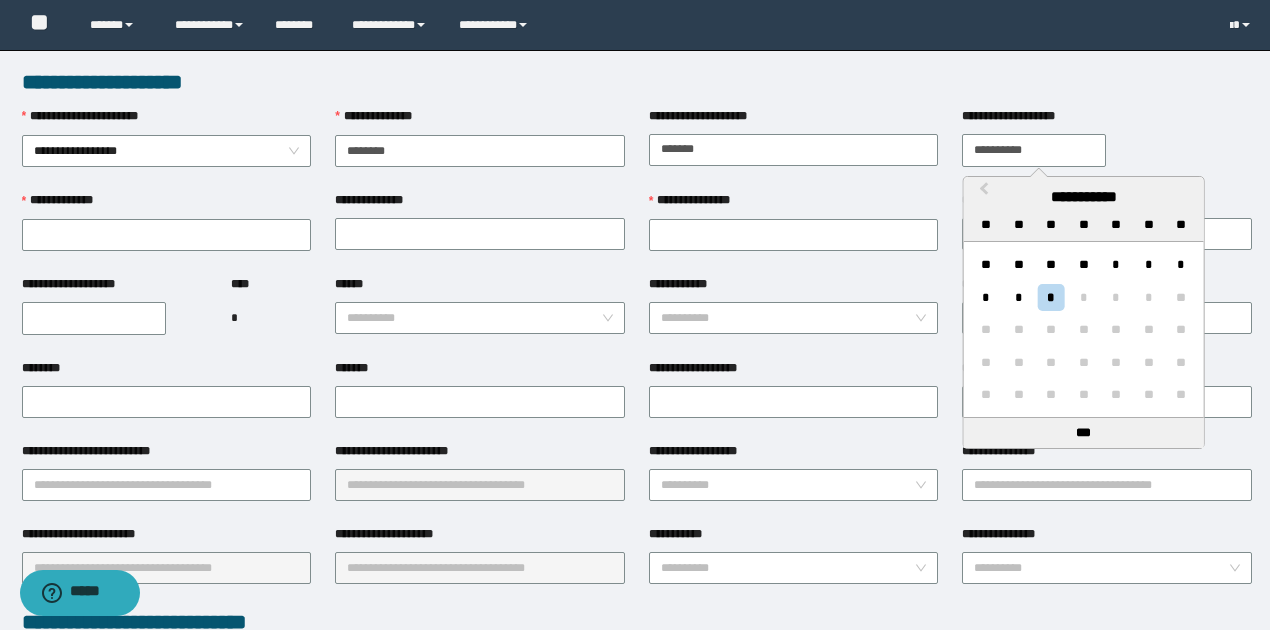 click on "**********" at bounding box center [1034, 150] 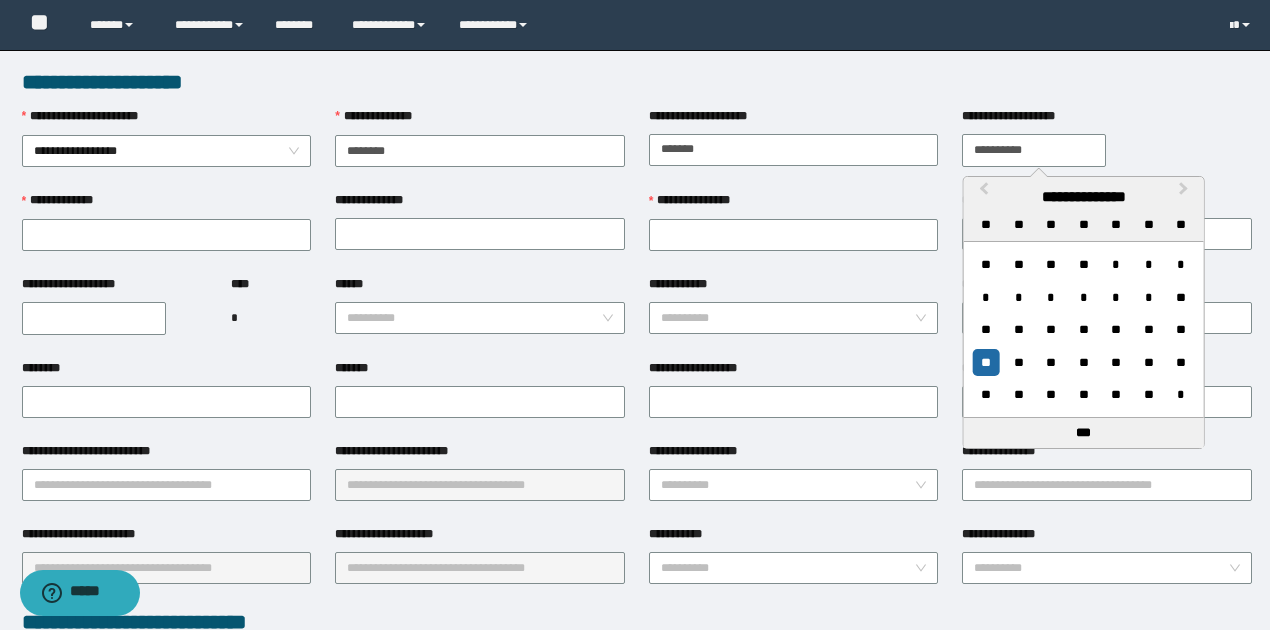 type on "**********" 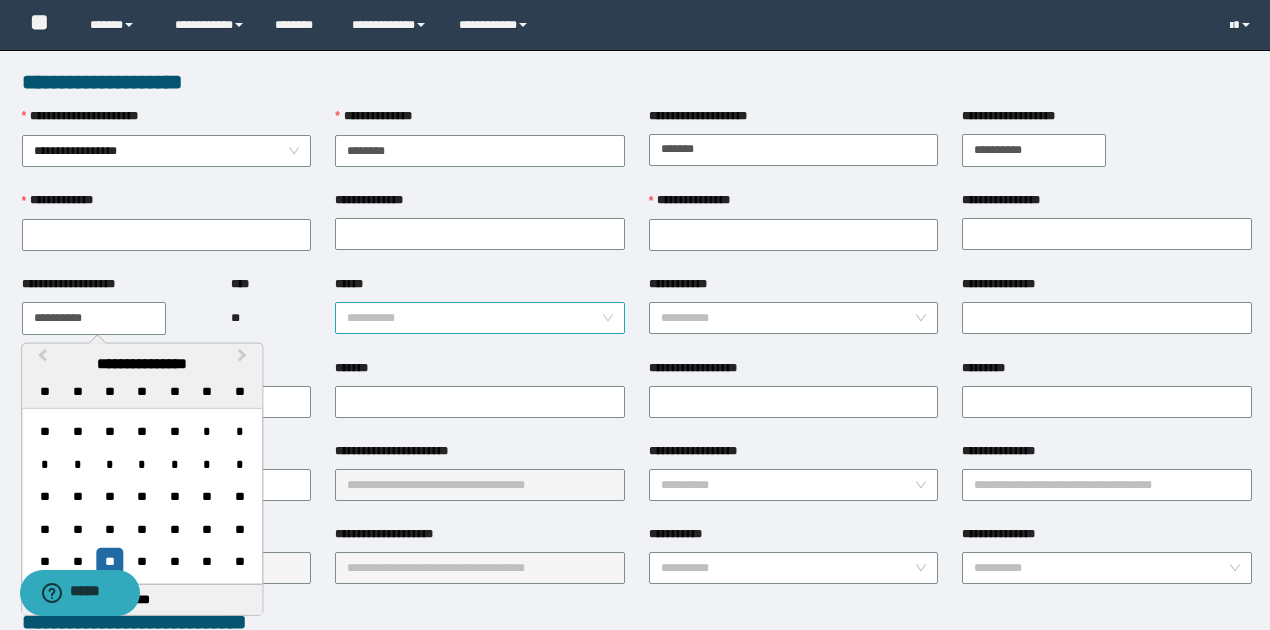 type on "**********" 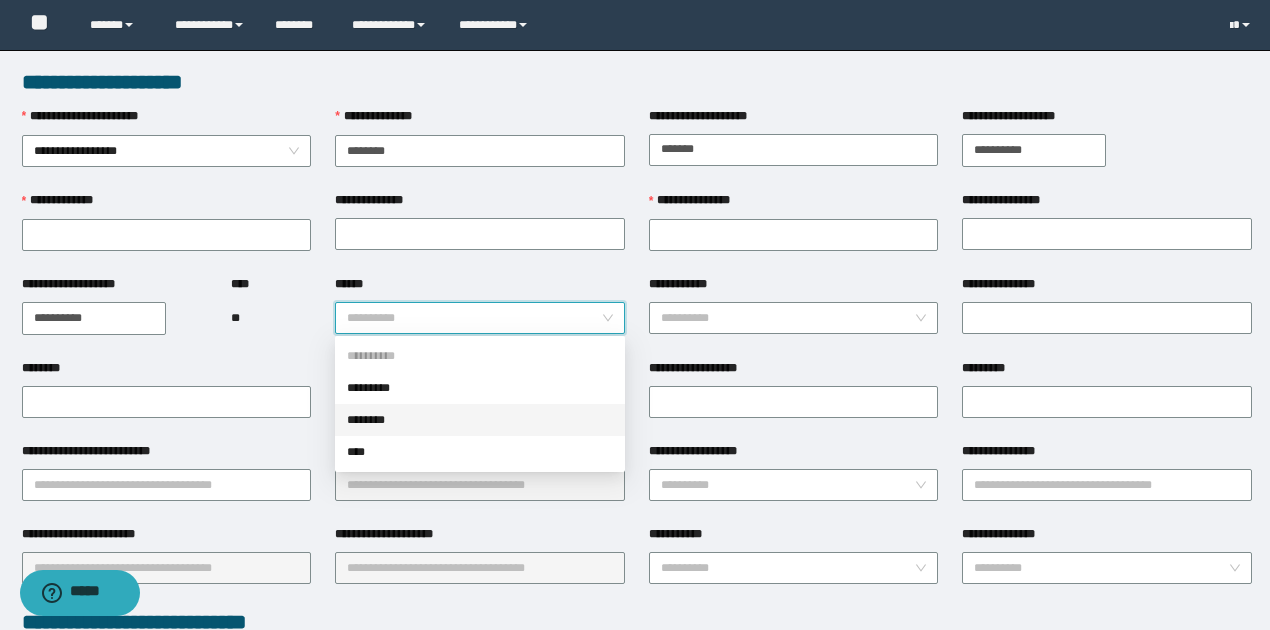 click on "********" at bounding box center (480, 420) 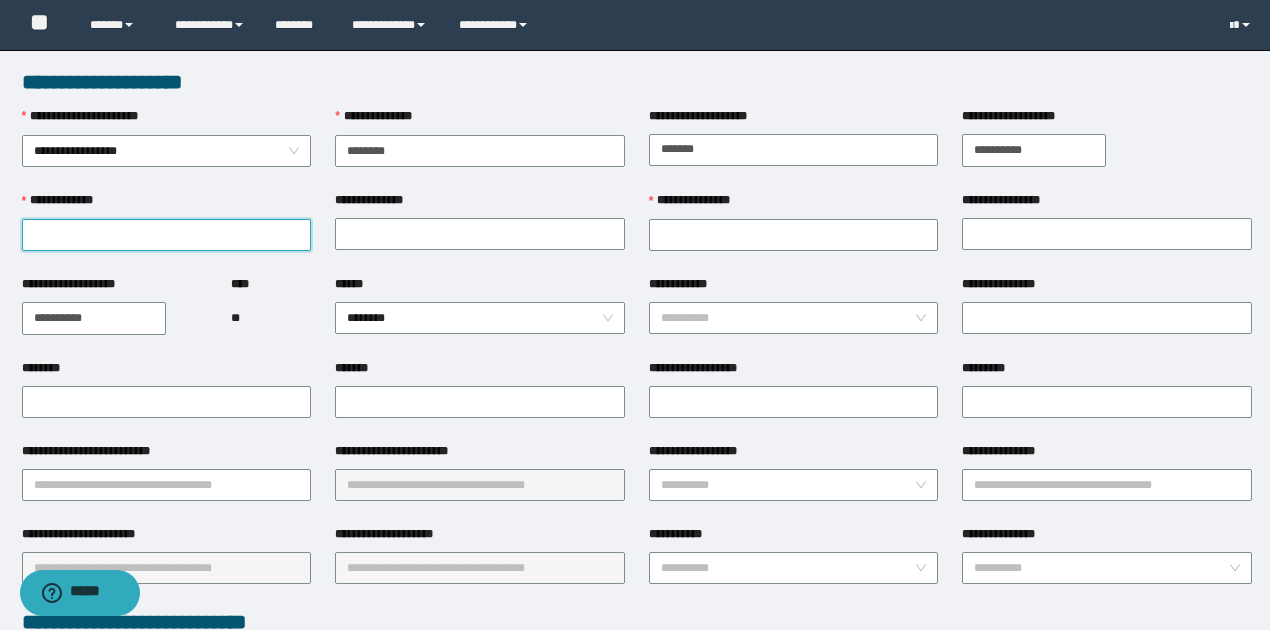 click on "**********" at bounding box center (167, 235) 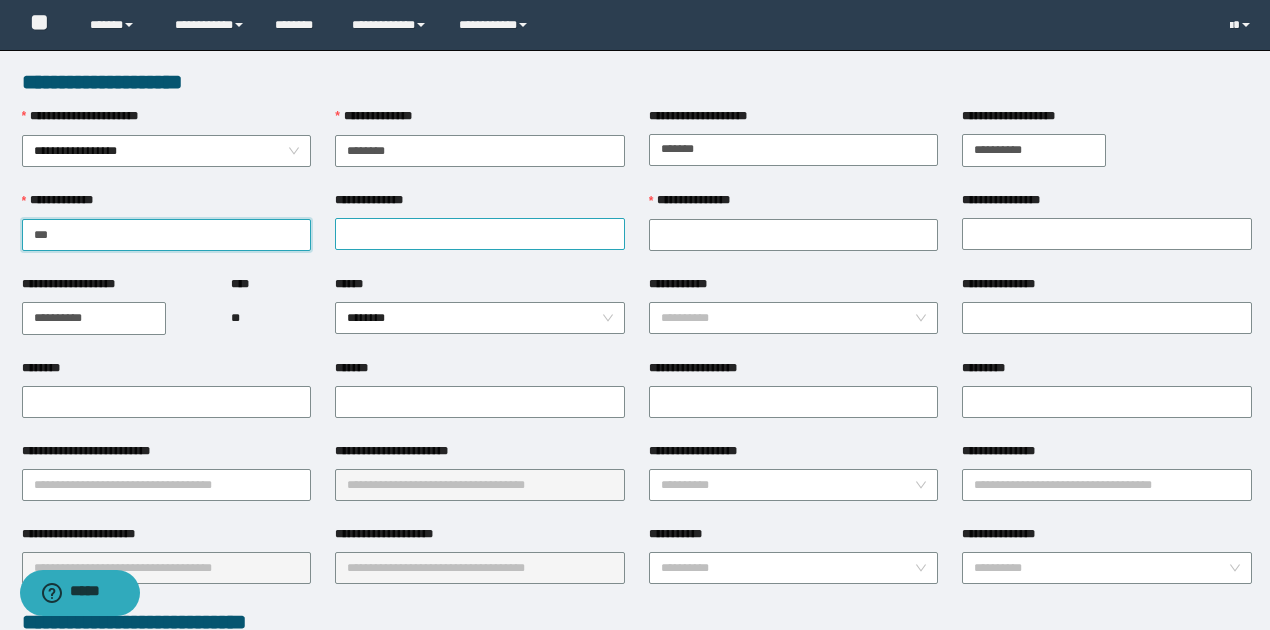 type on "***" 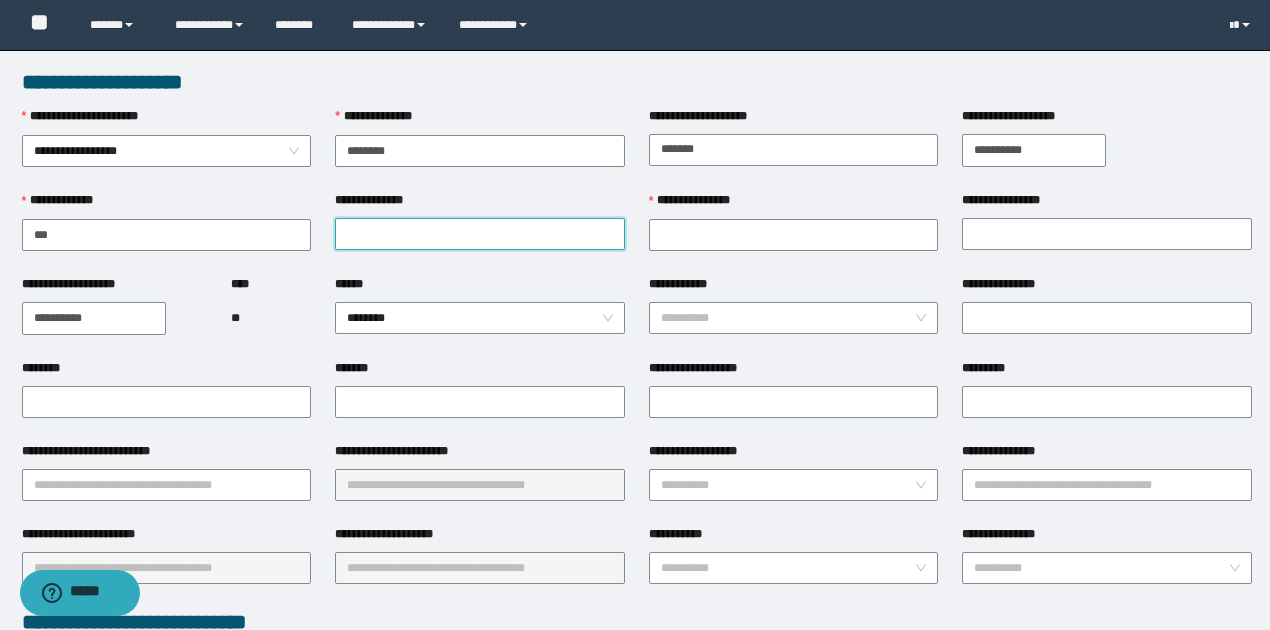 click on "**********" at bounding box center [480, 234] 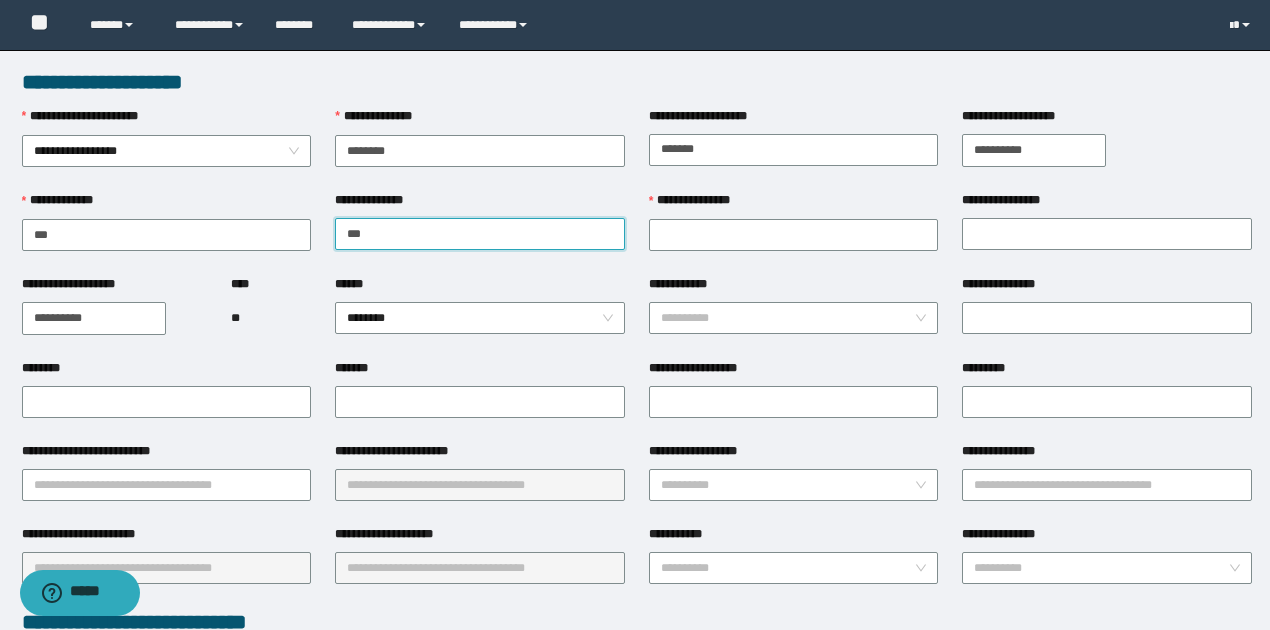 type on "*******" 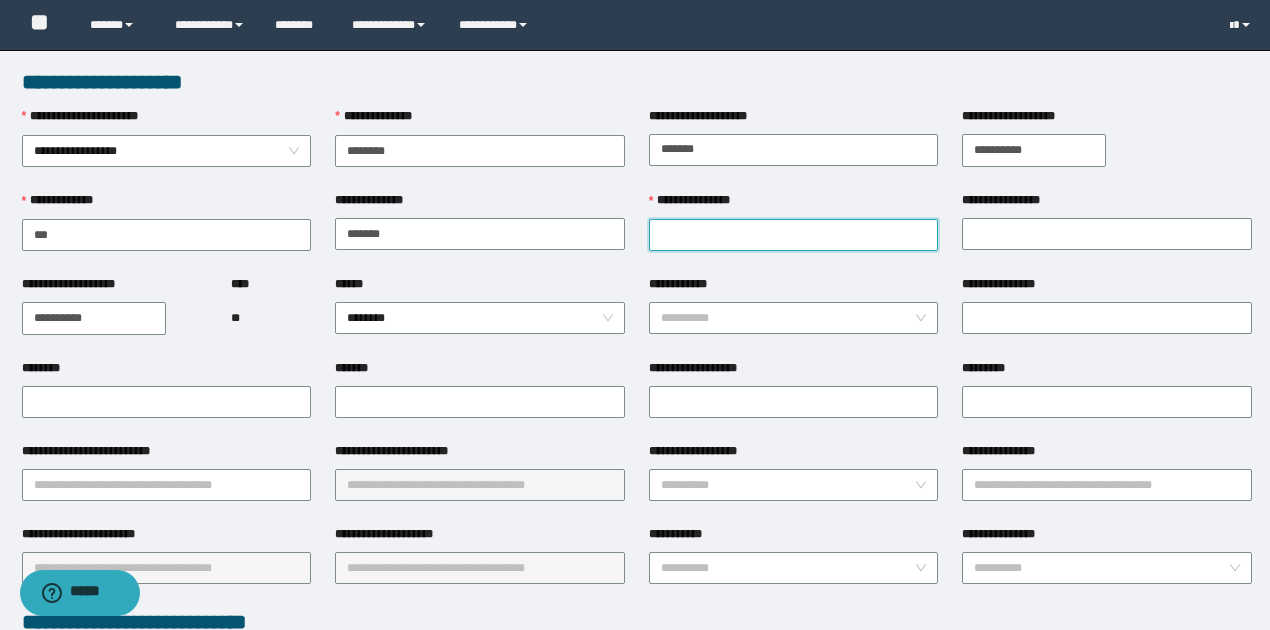 click on "**********" at bounding box center [794, 235] 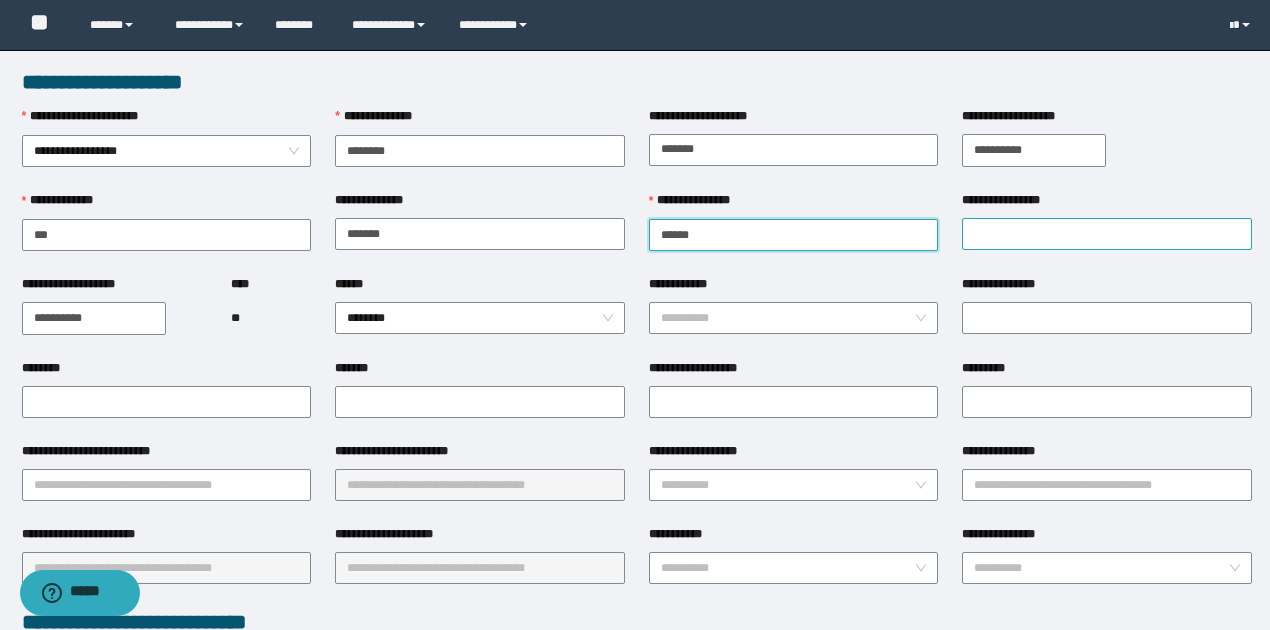 type on "******" 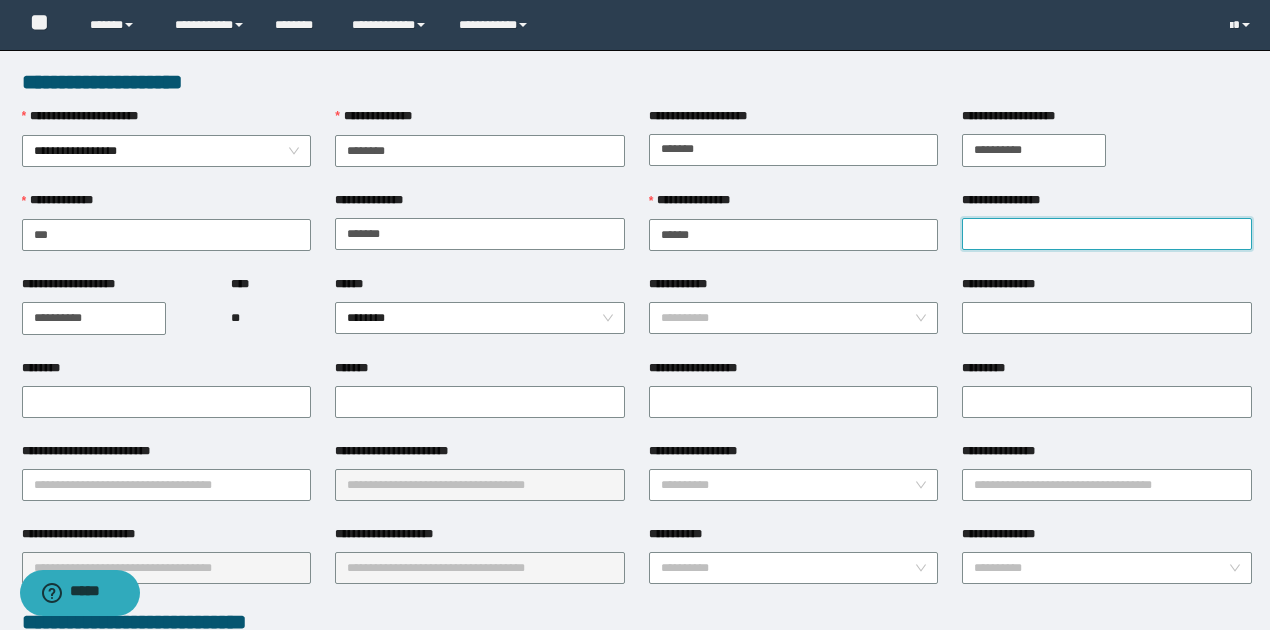 click on "**********" at bounding box center (1107, 234) 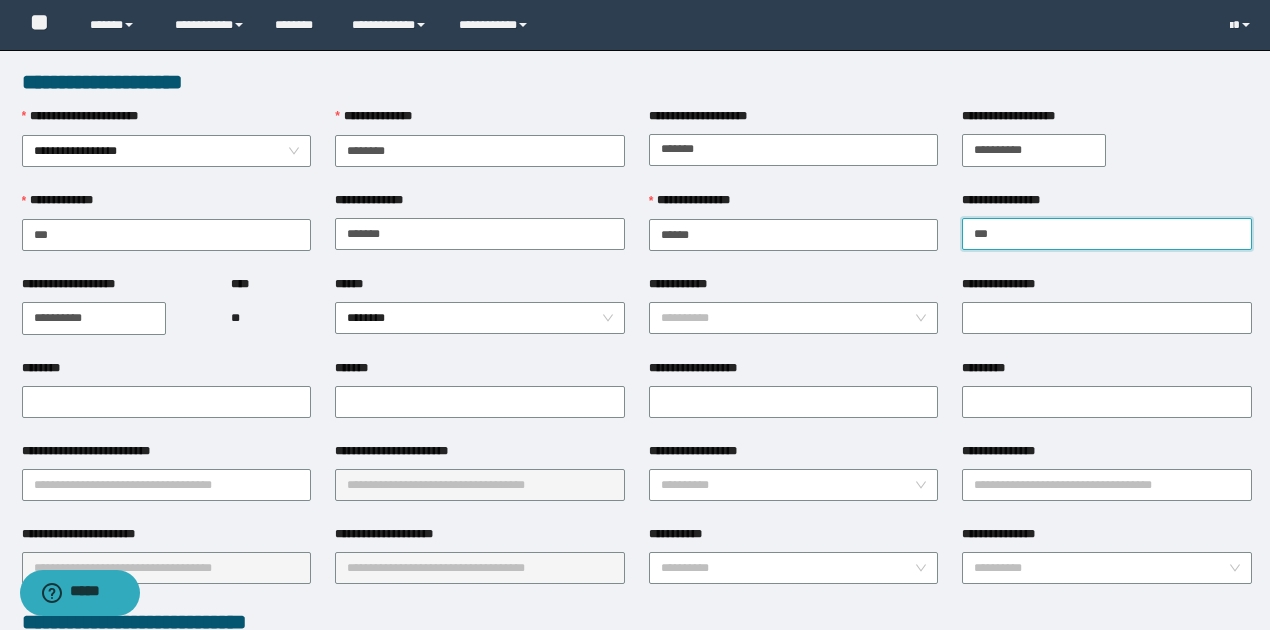 type on "*********" 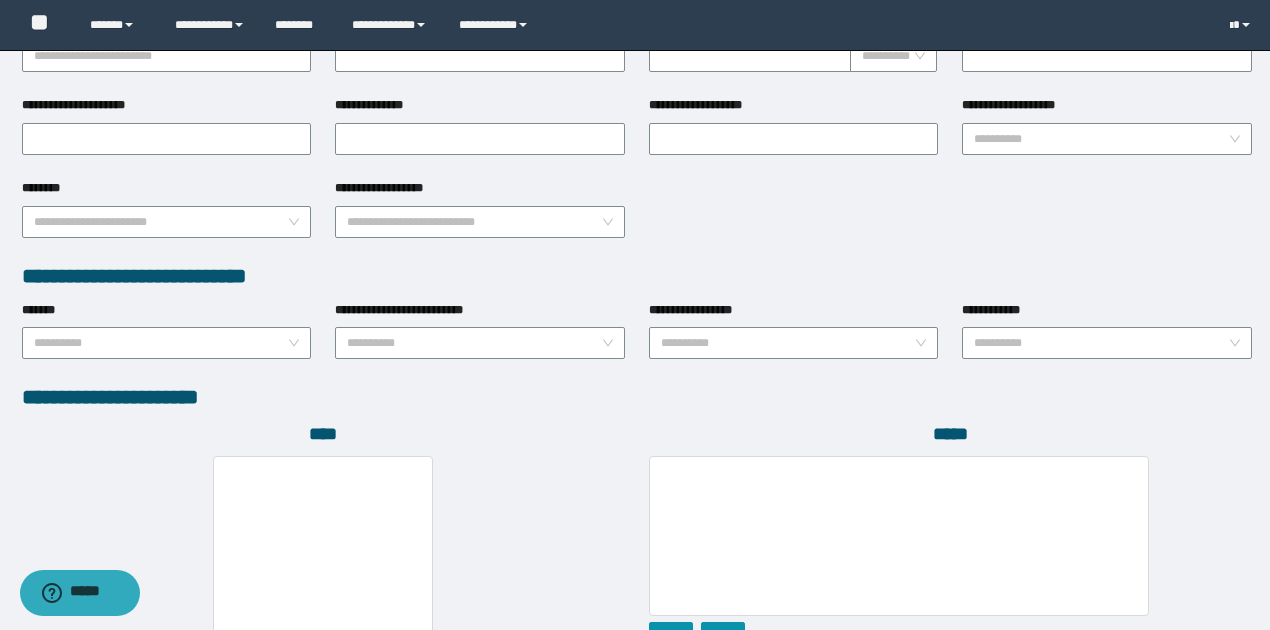 scroll, scrollTop: 1066, scrollLeft: 0, axis: vertical 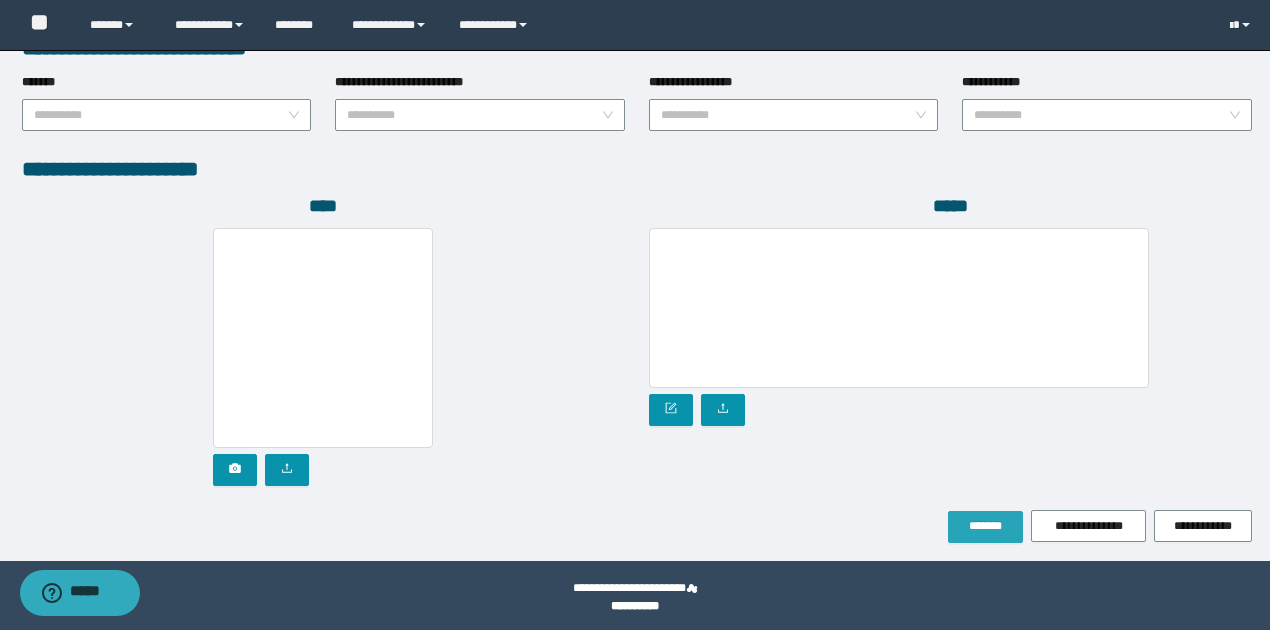 click on "*******" at bounding box center [985, 526] 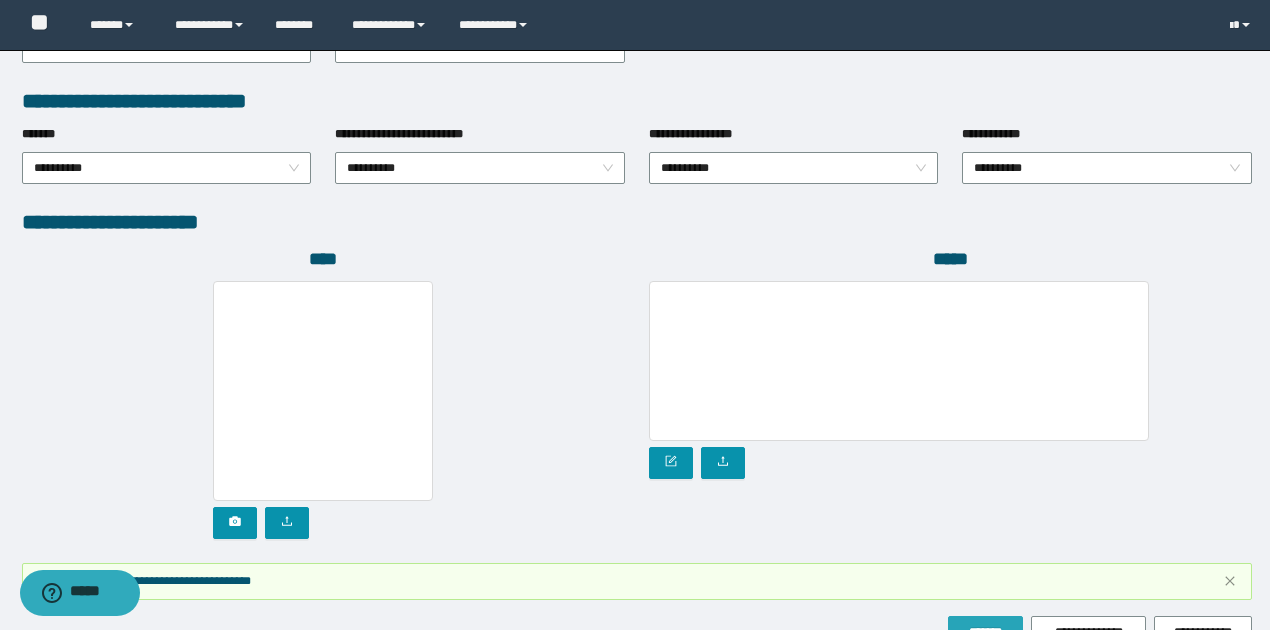 scroll, scrollTop: 1118, scrollLeft: 0, axis: vertical 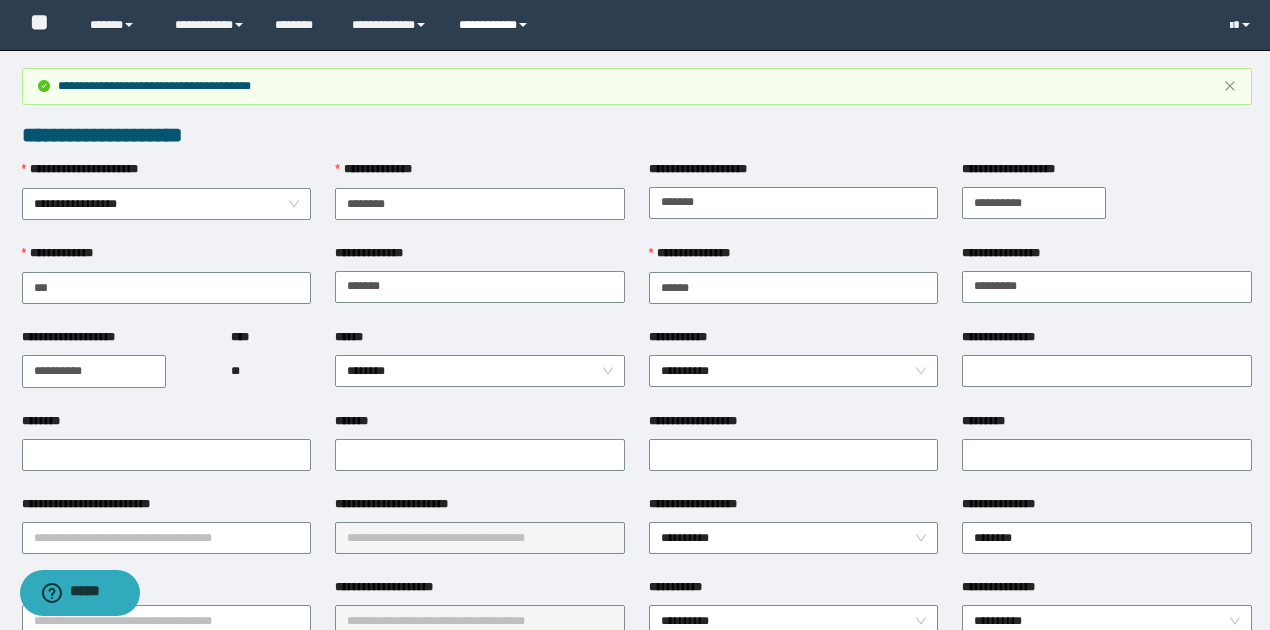 drag, startPoint x: 530, startPoint y: 22, endPoint x: 525, endPoint y: 38, distance: 16.763054 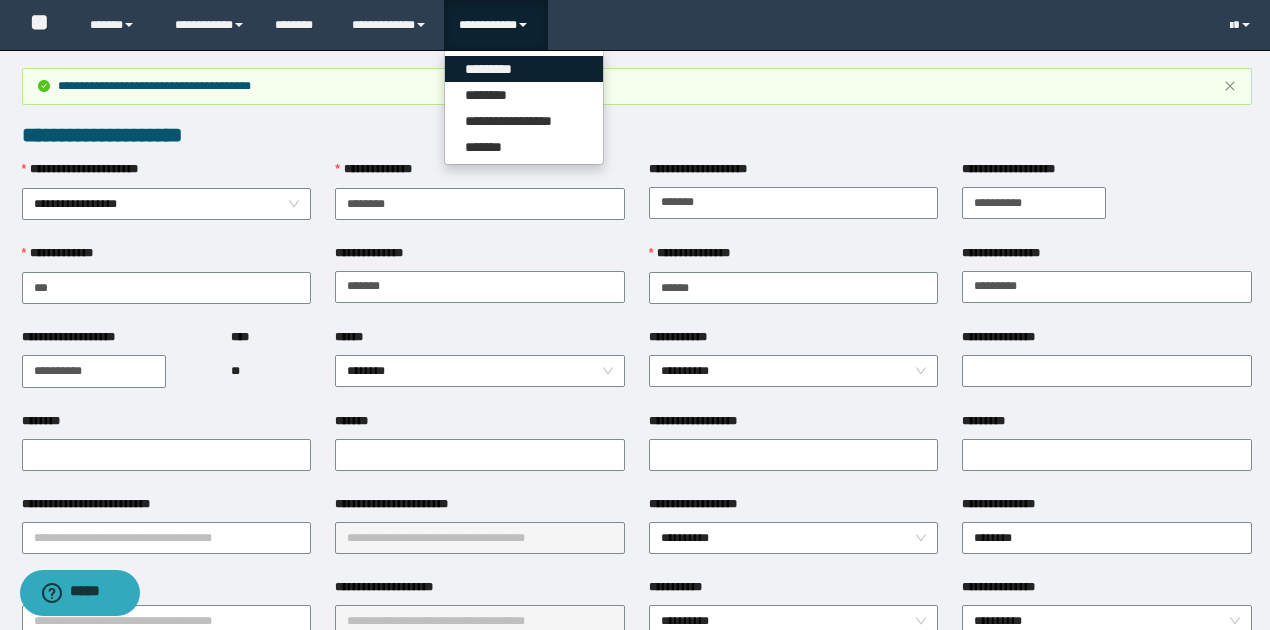 click on "*********" at bounding box center [524, 69] 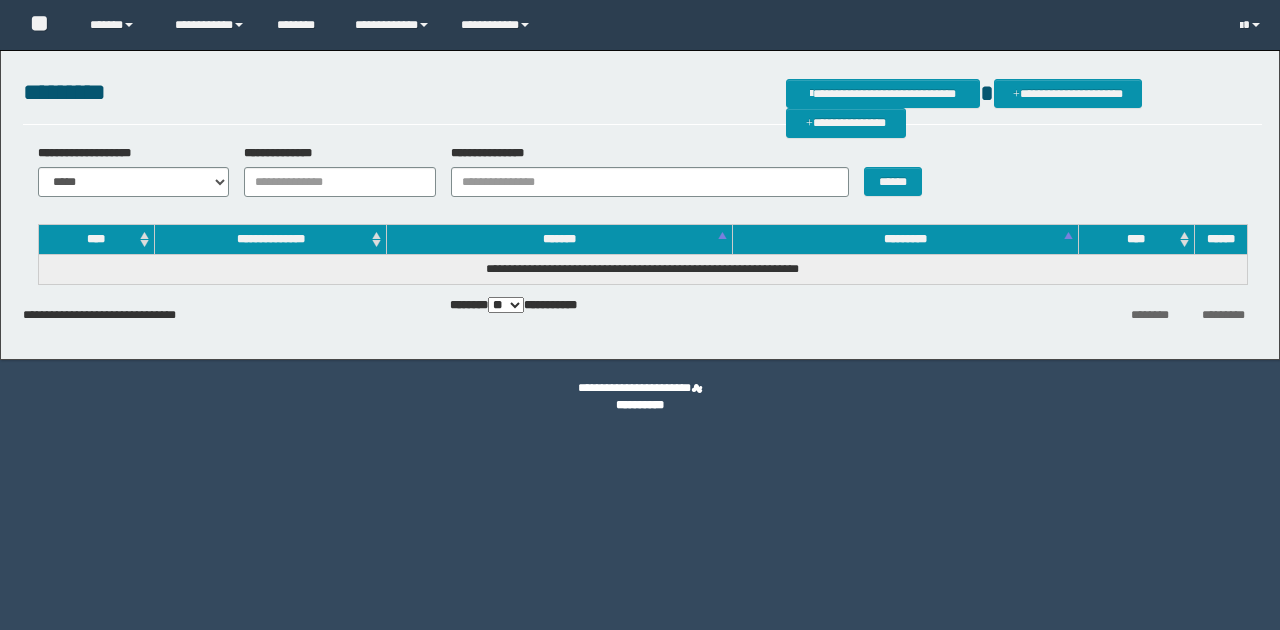 scroll, scrollTop: 0, scrollLeft: 0, axis: both 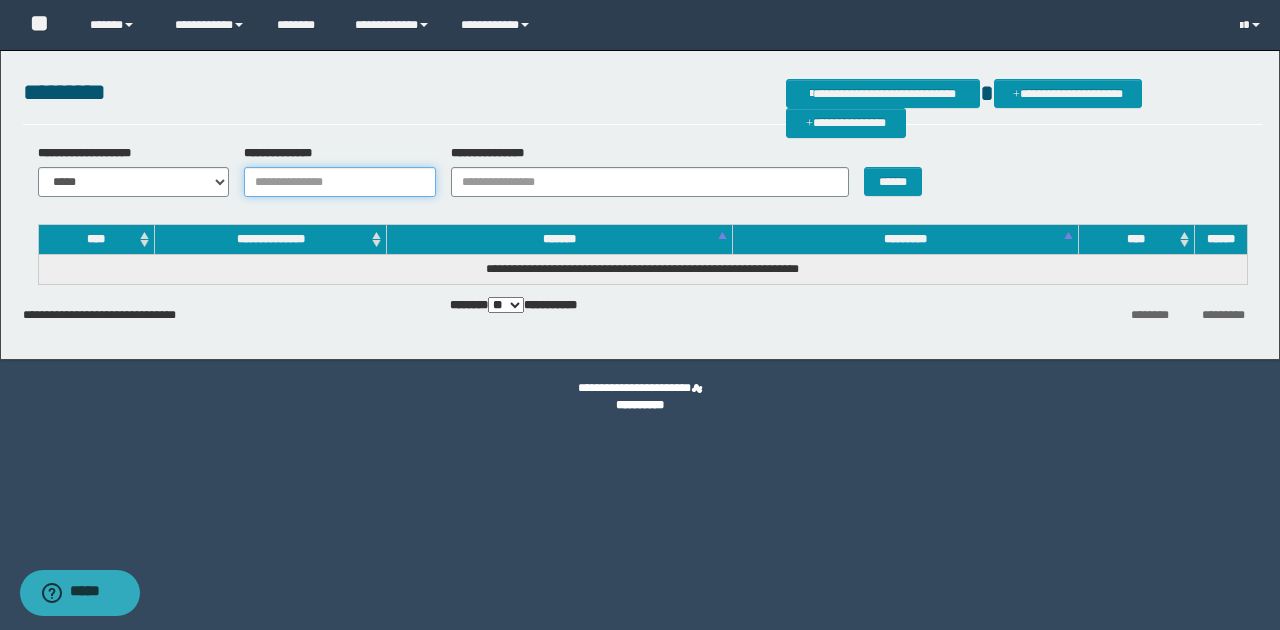 click on "**********" at bounding box center (340, 182) 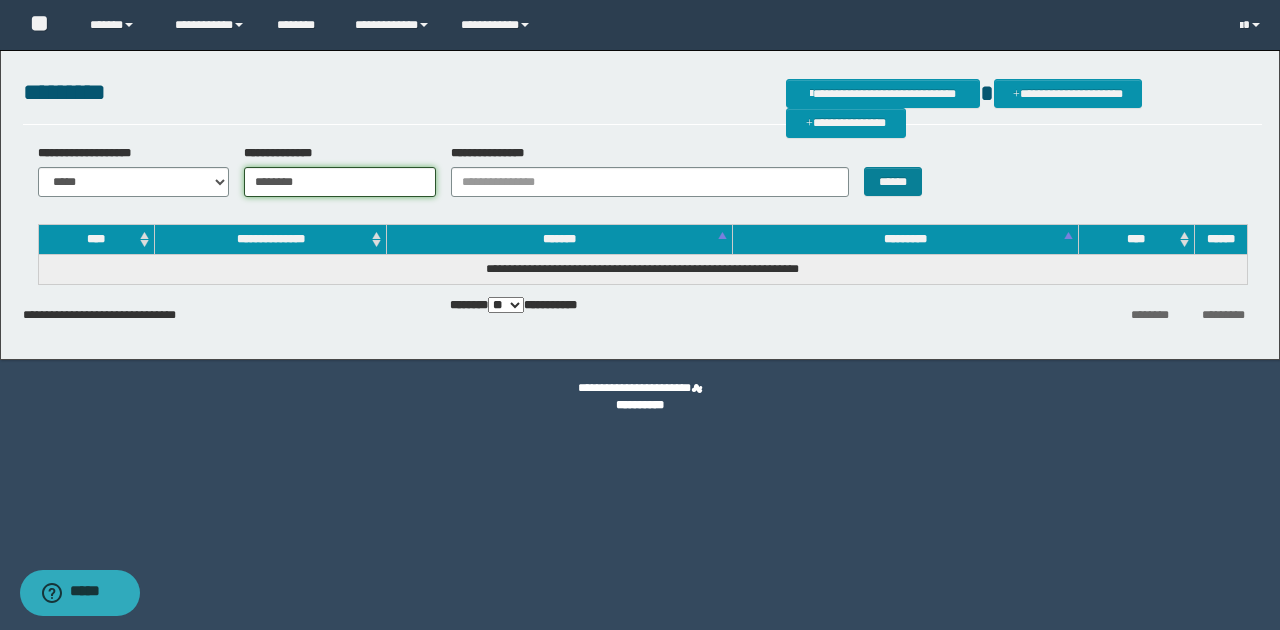 type on "********" 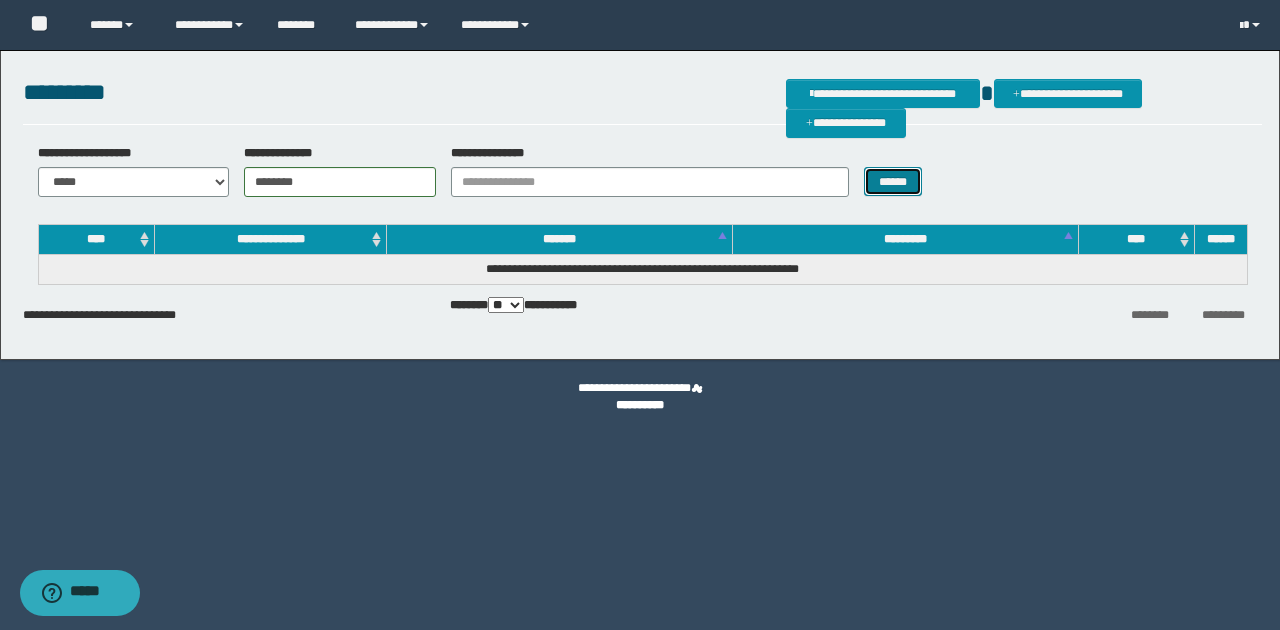 click on "******" at bounding box center [893, 181] 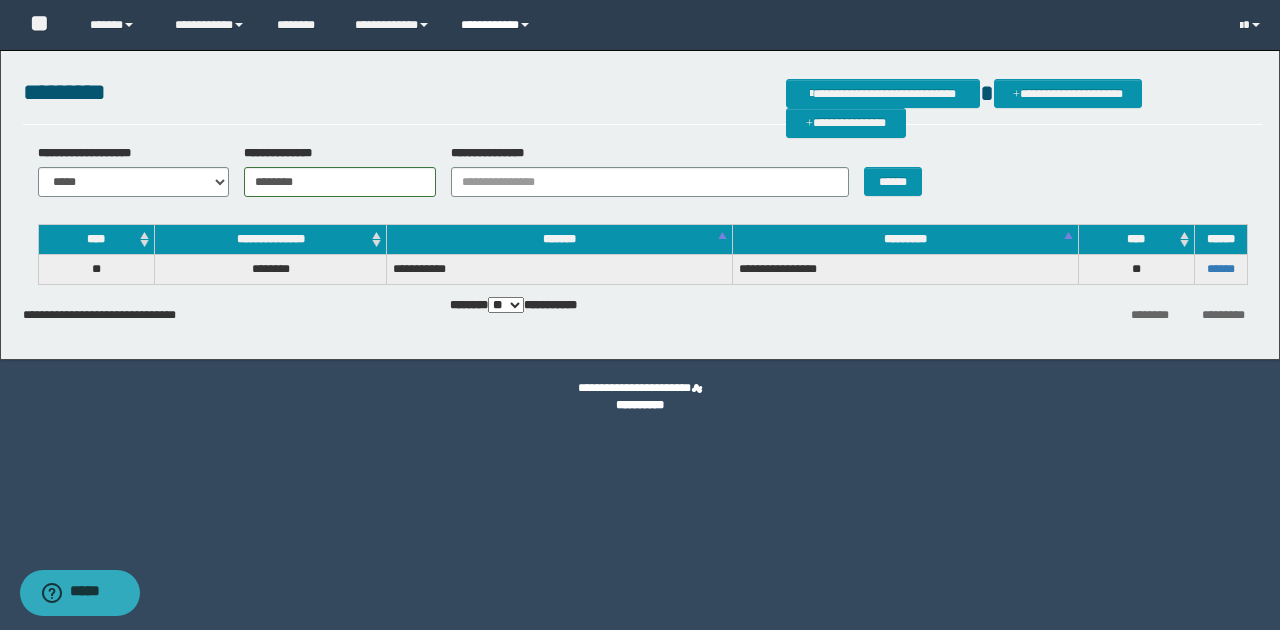 click at bounding box center (525, 25) 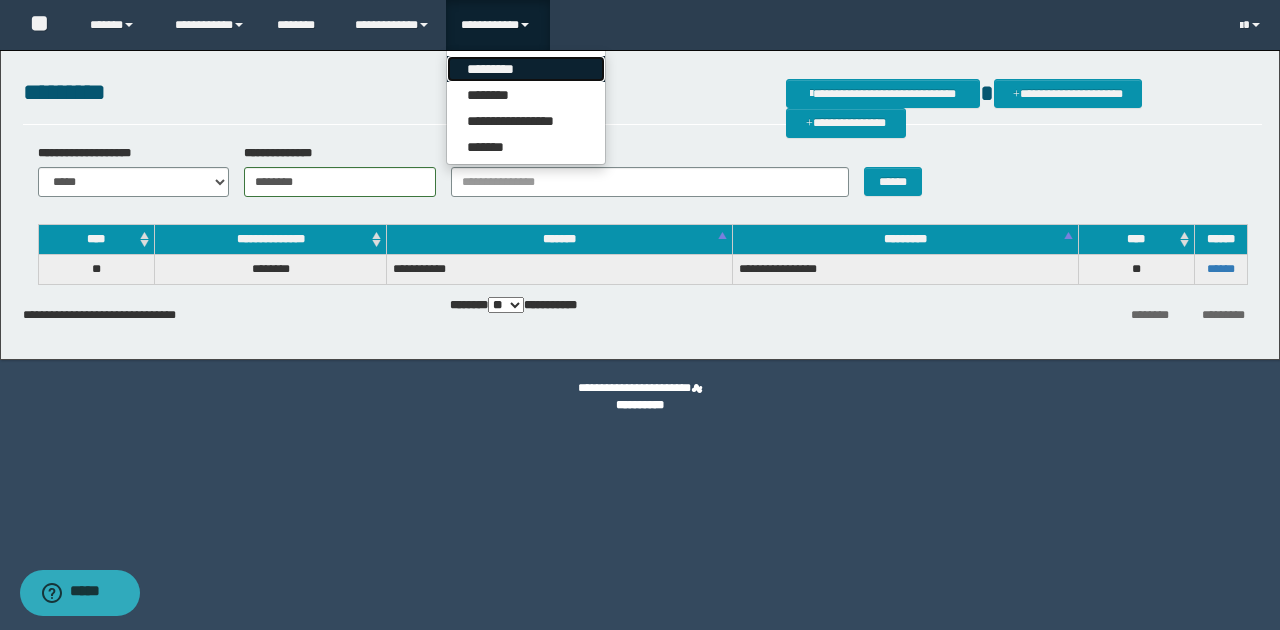 click on "*********" at bounding box center (526, 69) 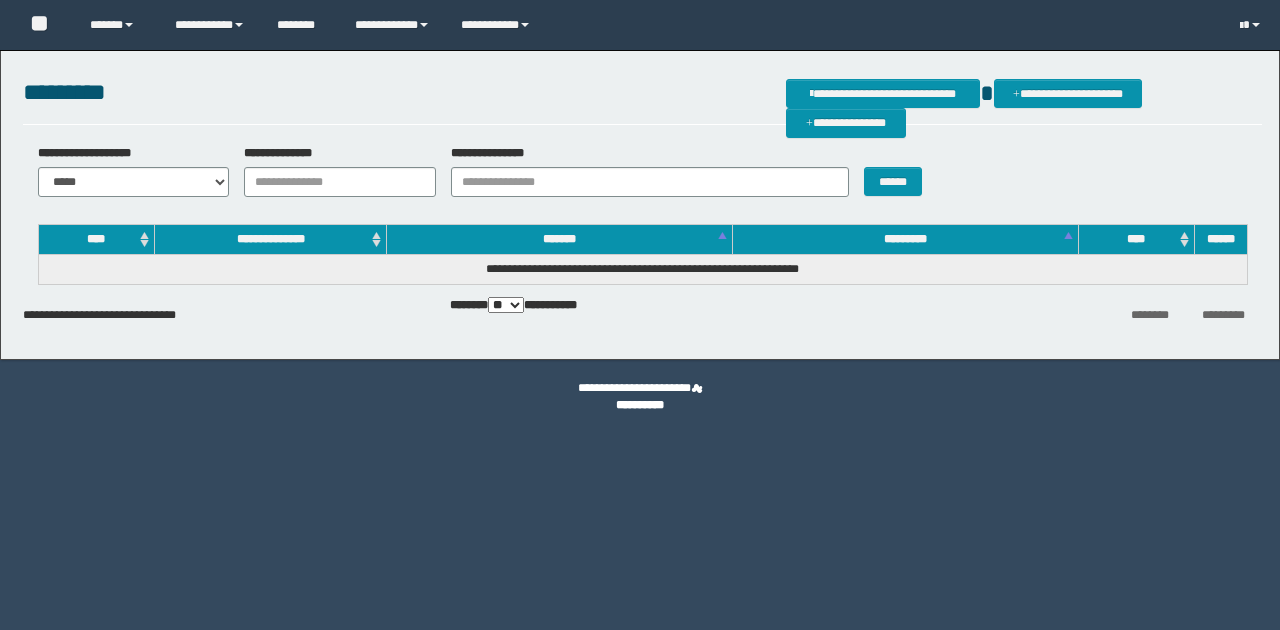 scroll, scrollTop: 0, scrollLeft: 0, axis: both 